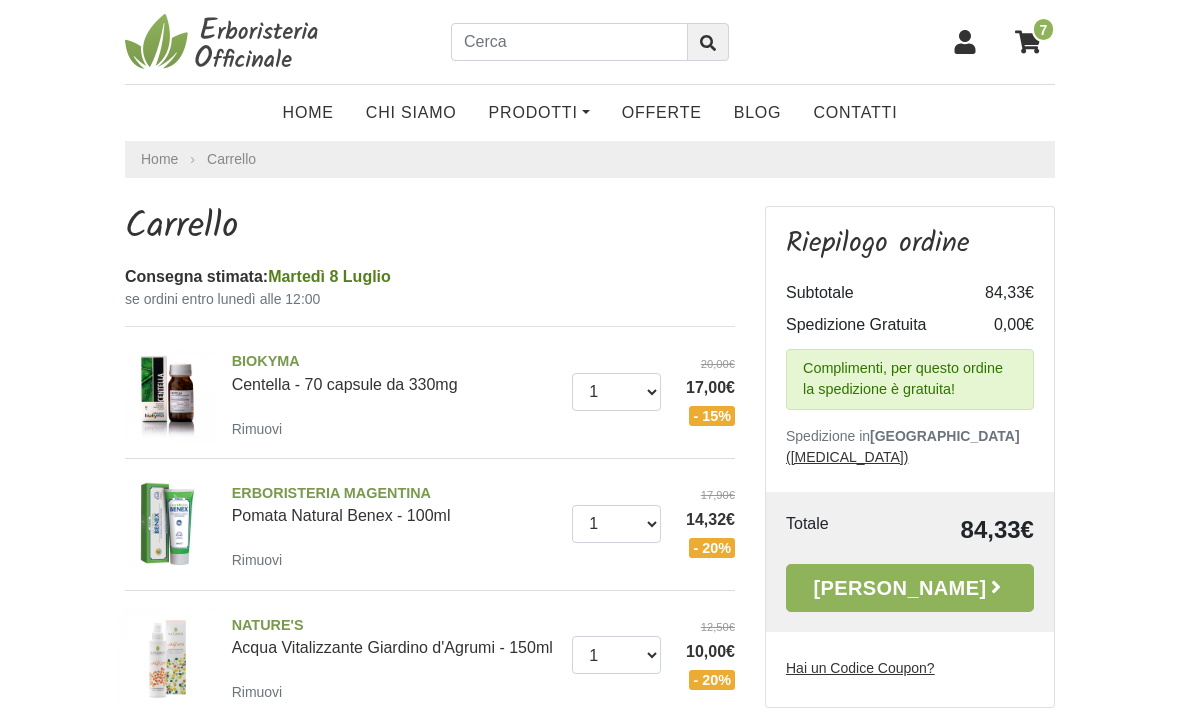 scroll, scrollTop: 513, scrollLeft: 0, axis: vertical 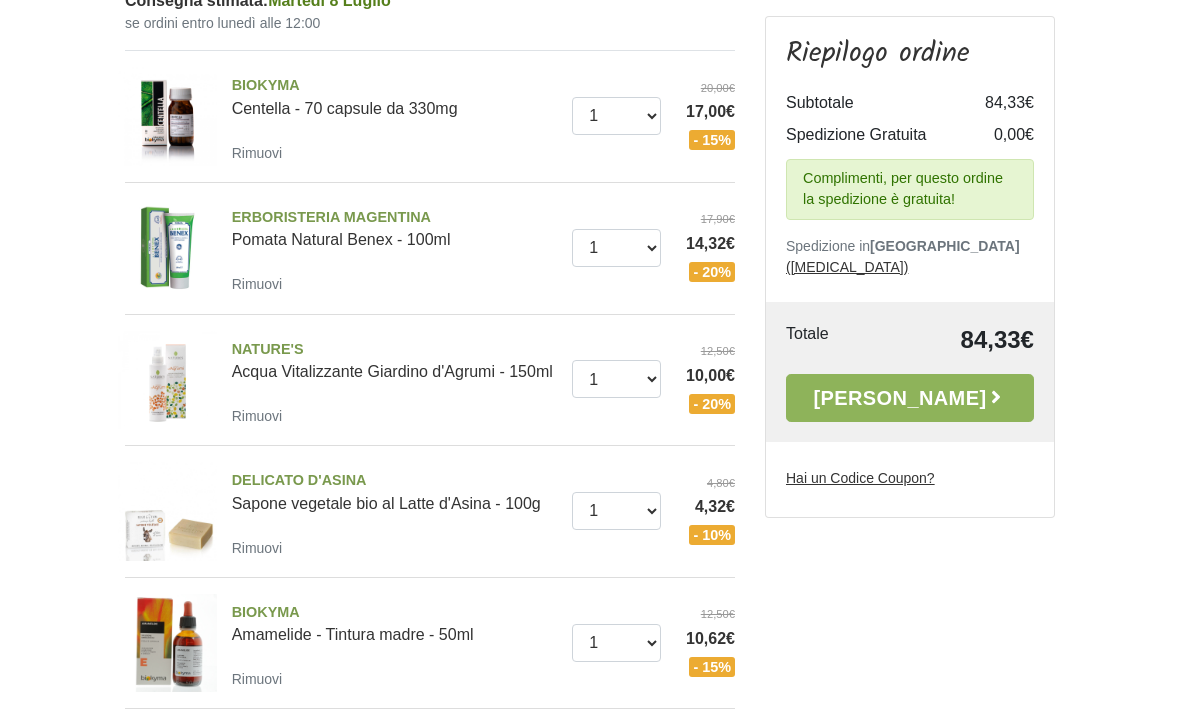 click on "ERBORISTERIA MAGENTINA                       Pomata Natural Benex - 100ml" at bounding box center [395, 228] 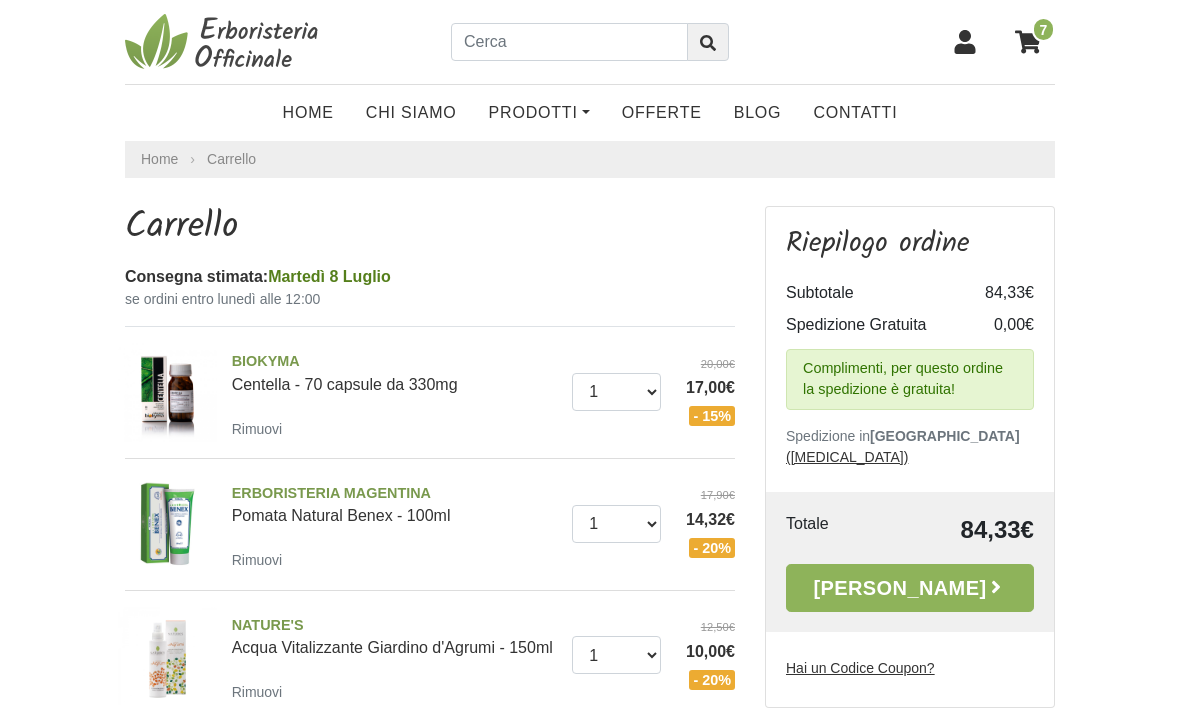 scroll, scrollTop: 0, scrollLeft: 0, axis: both 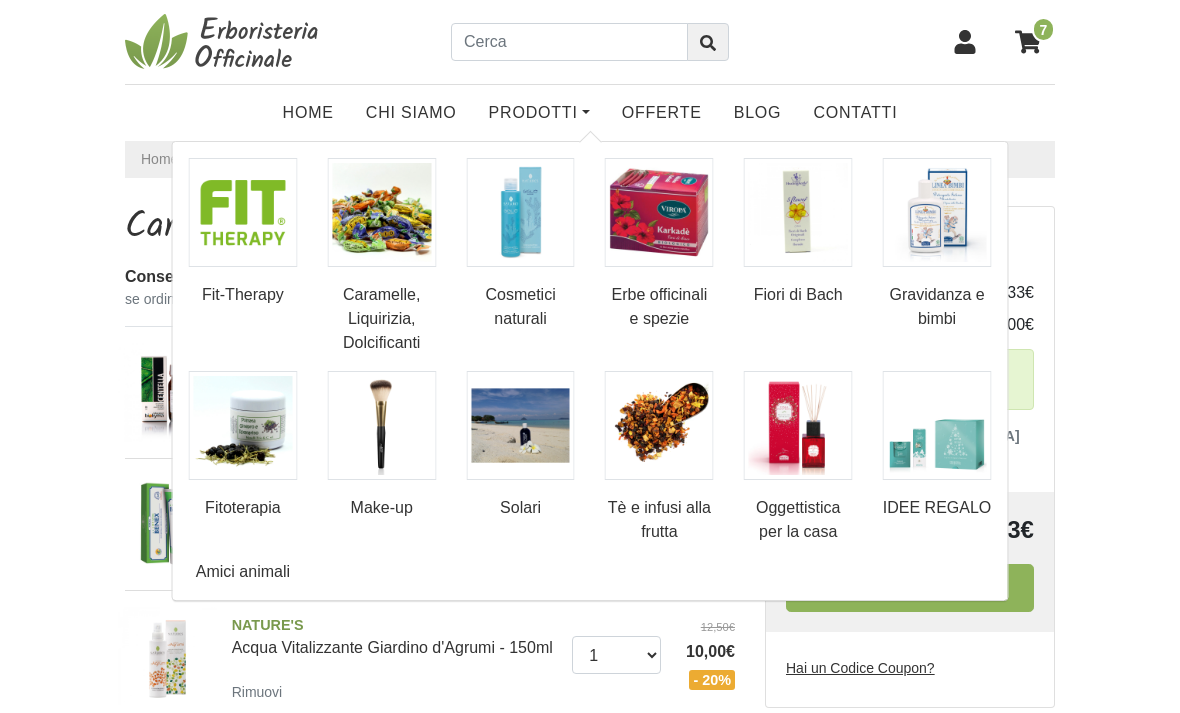 click at bounding box center [243, 212] 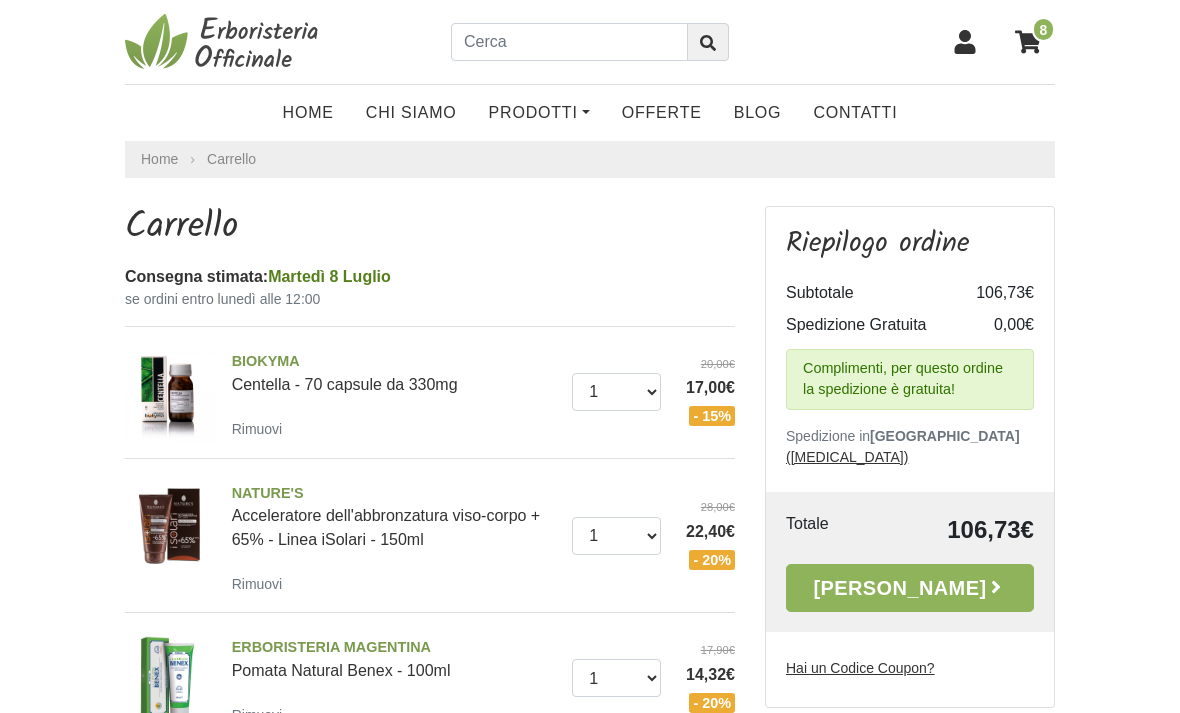 scroll, scrollTop: 0, scrollLeft: 0, axis: both 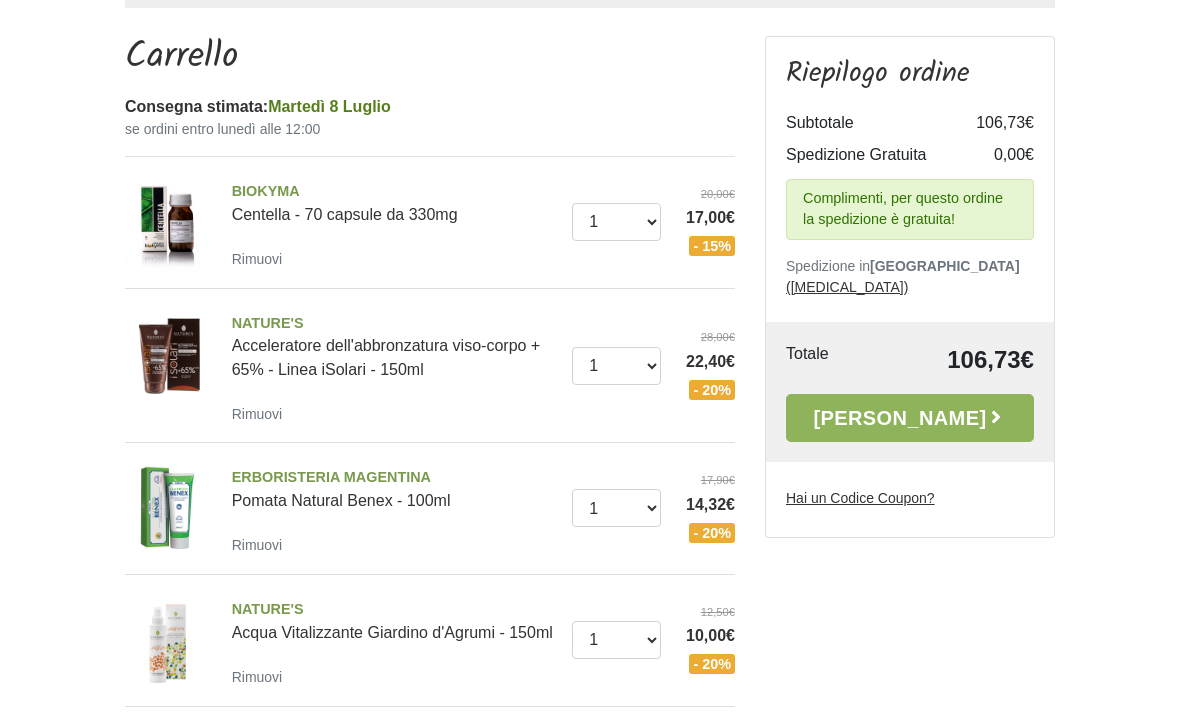 click on "NATURE'S" at bounding box center (395, 324) 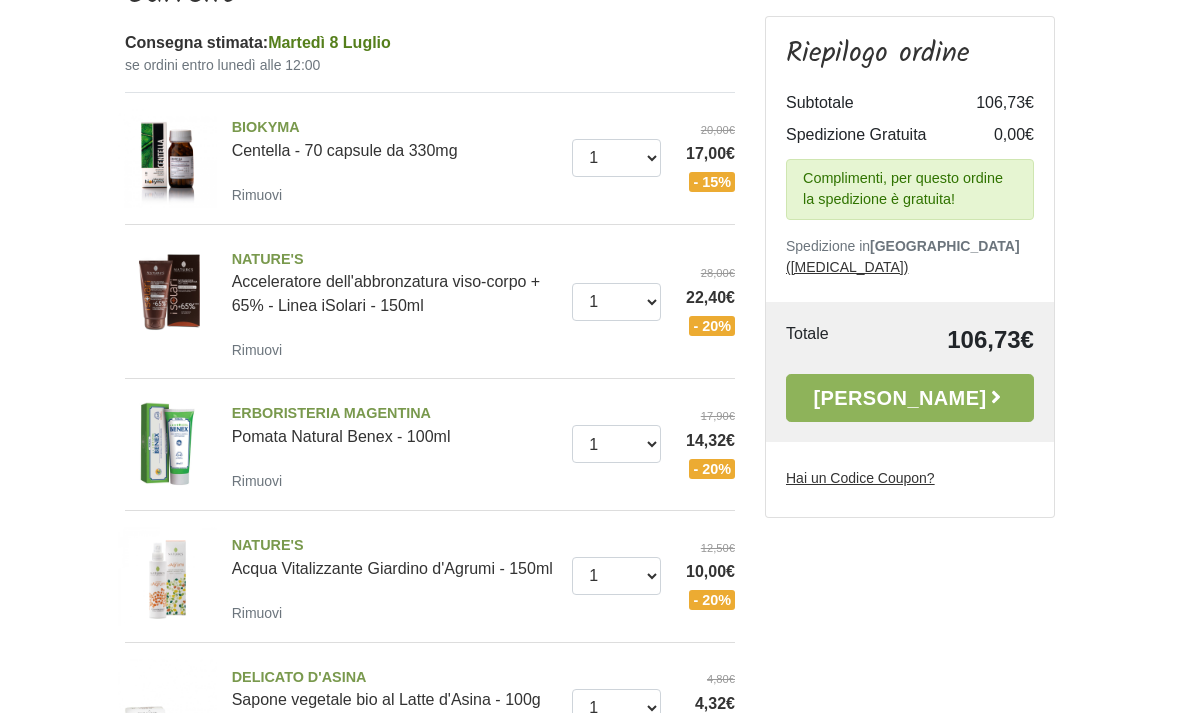 click on "BIOKYMA" at bounding box center [395, 128] 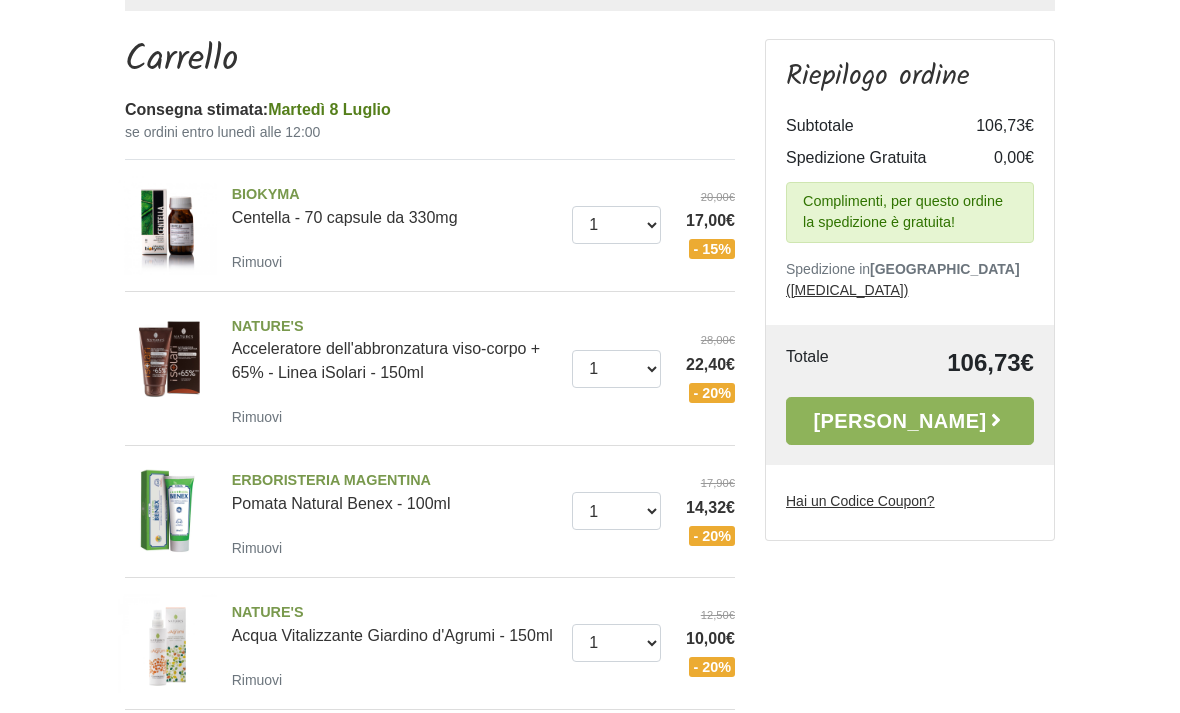scroll, scrollTop: 0, scrollLeft: 0, axis: both 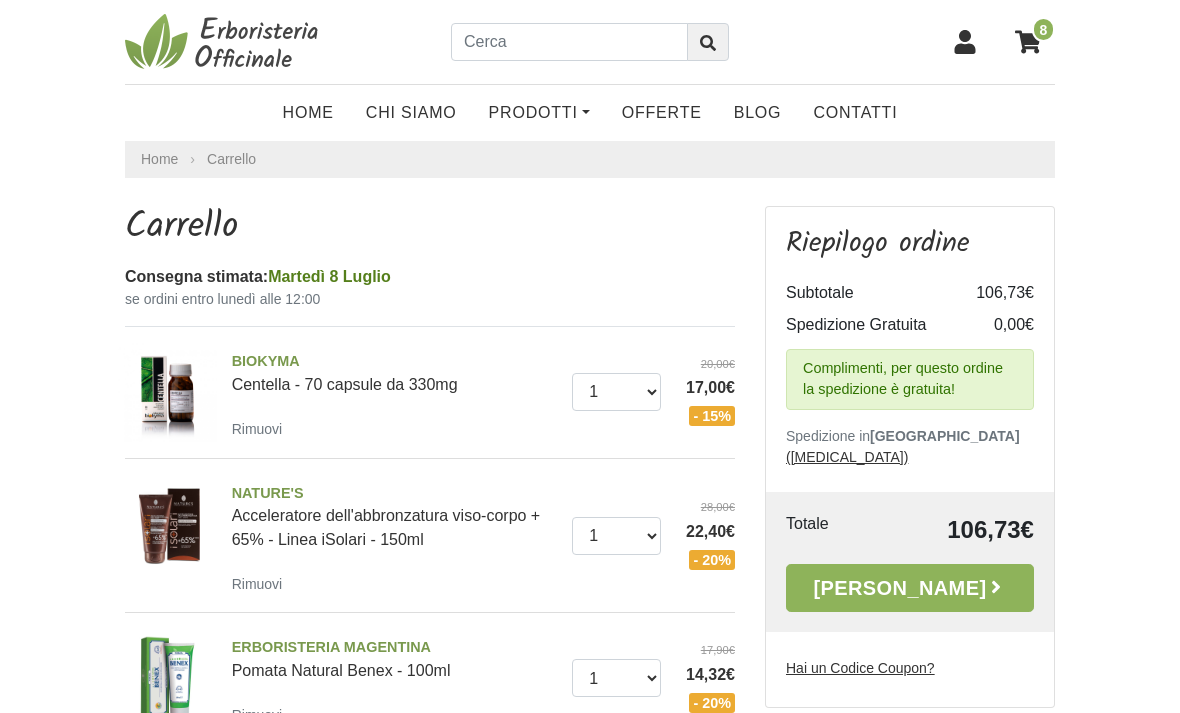 click on "Prodotti" at bounding box center (539, 113) 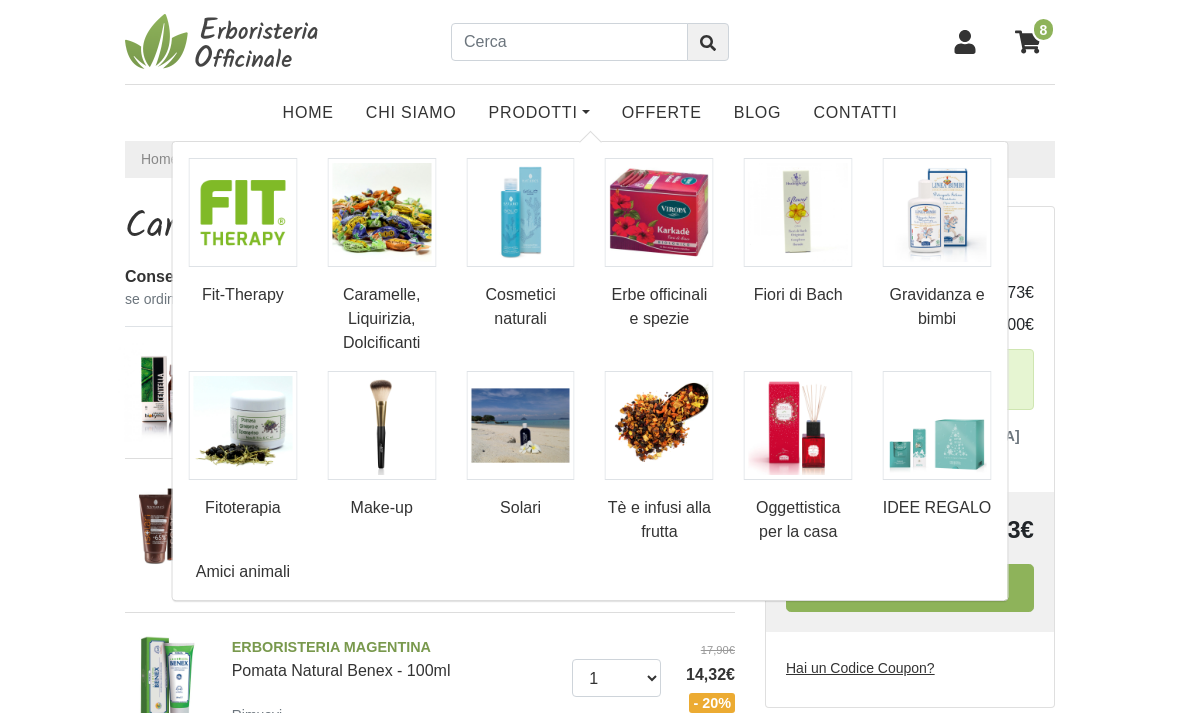 click at bounding box center (520, 212) 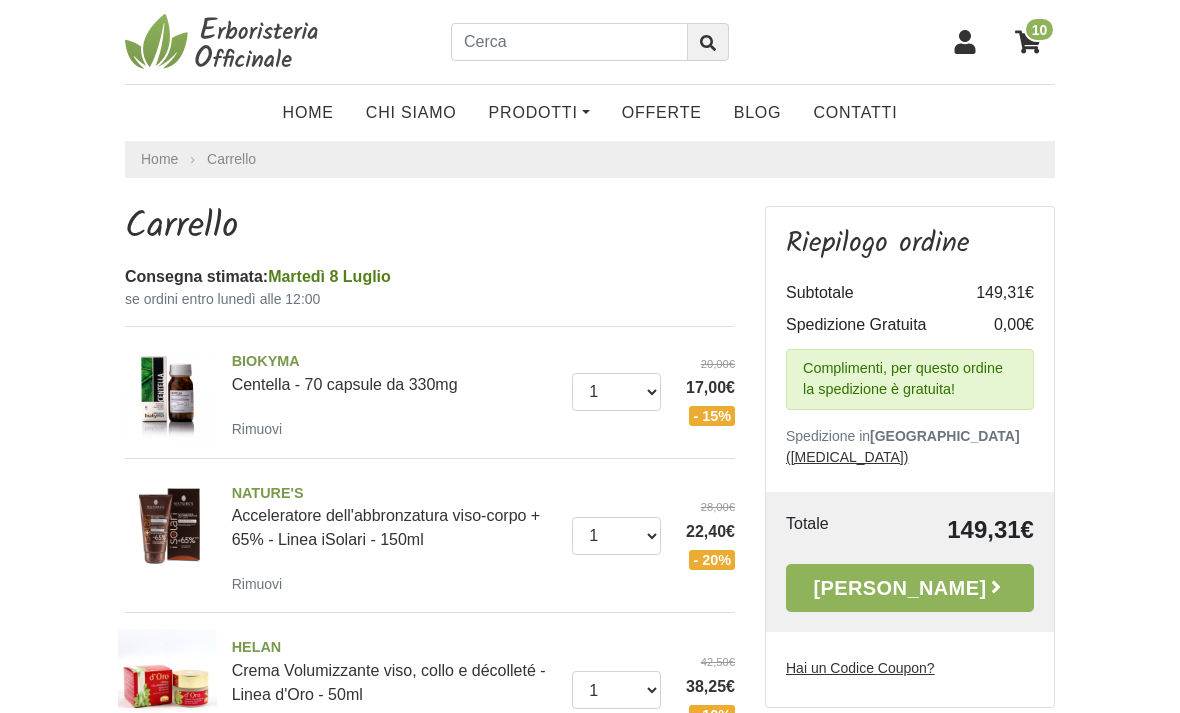 scroll, scrollTop: 0, scrollLeft: 0, axis: both 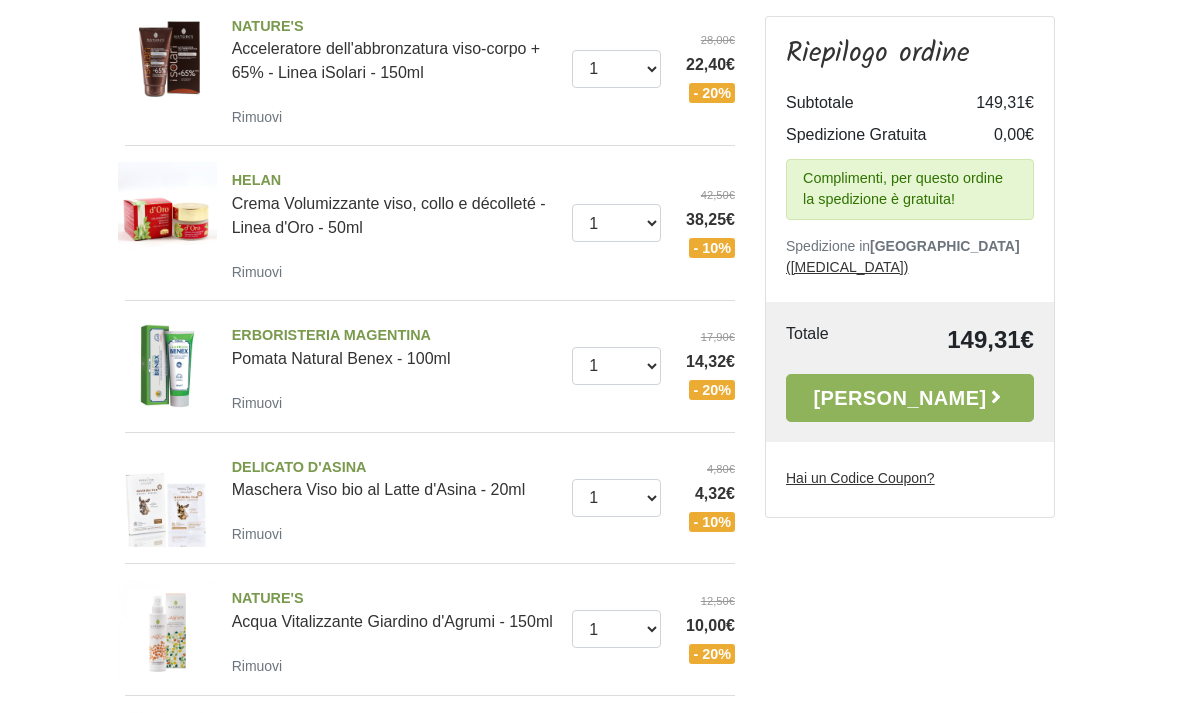click on "HELAN                       Crema Volumizzante viso, collo e décolleté - Linea d'Oro - 50ml" at bounding box center (395, 203) 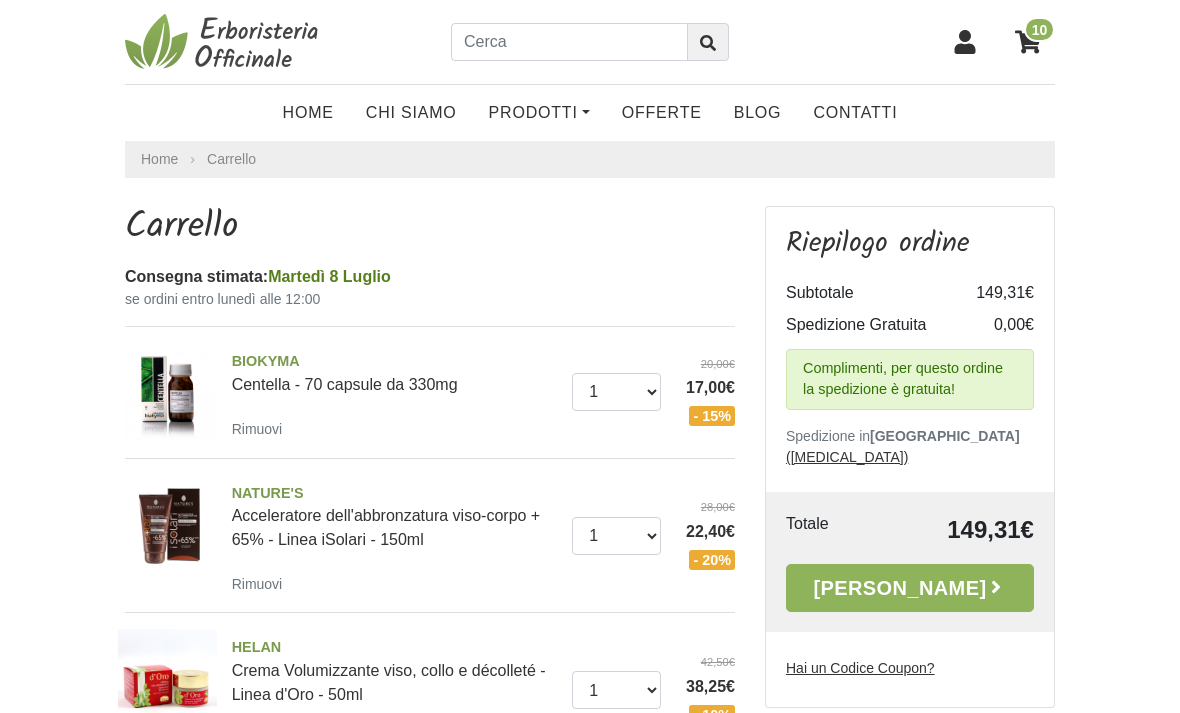 scroll, scrollTop: 0, scrollLeft: 0, axis: both 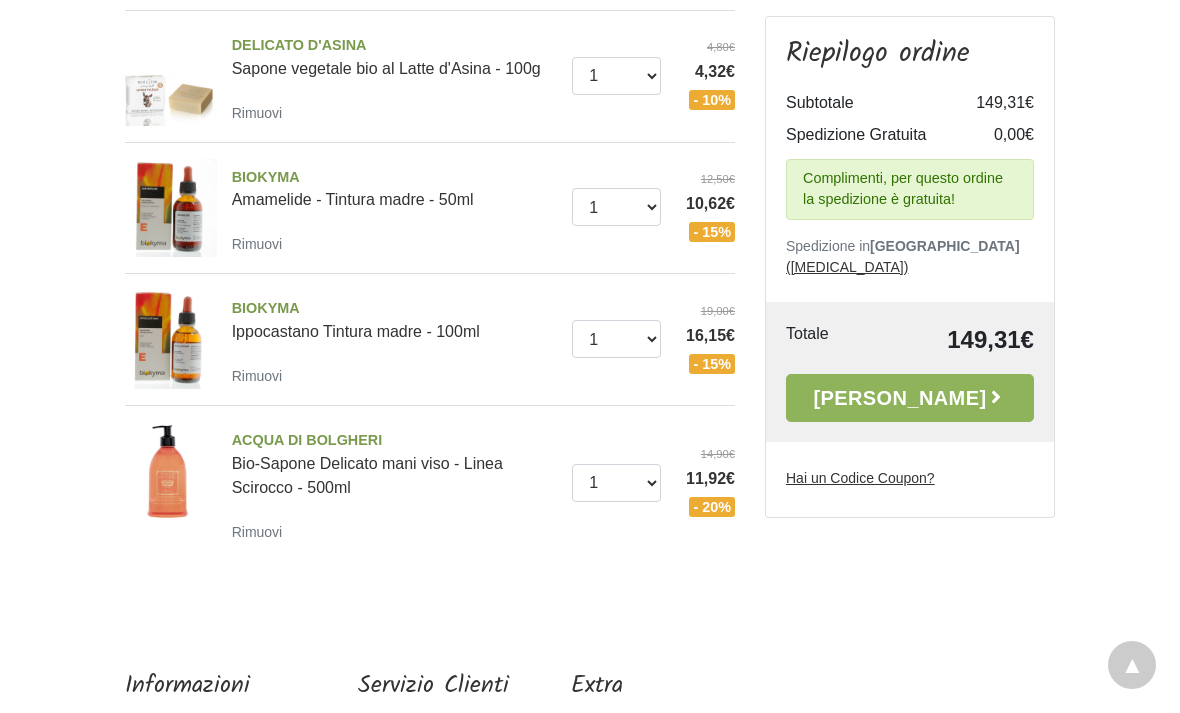 click on "Alla Cassa" at bounding box center (910, 398) 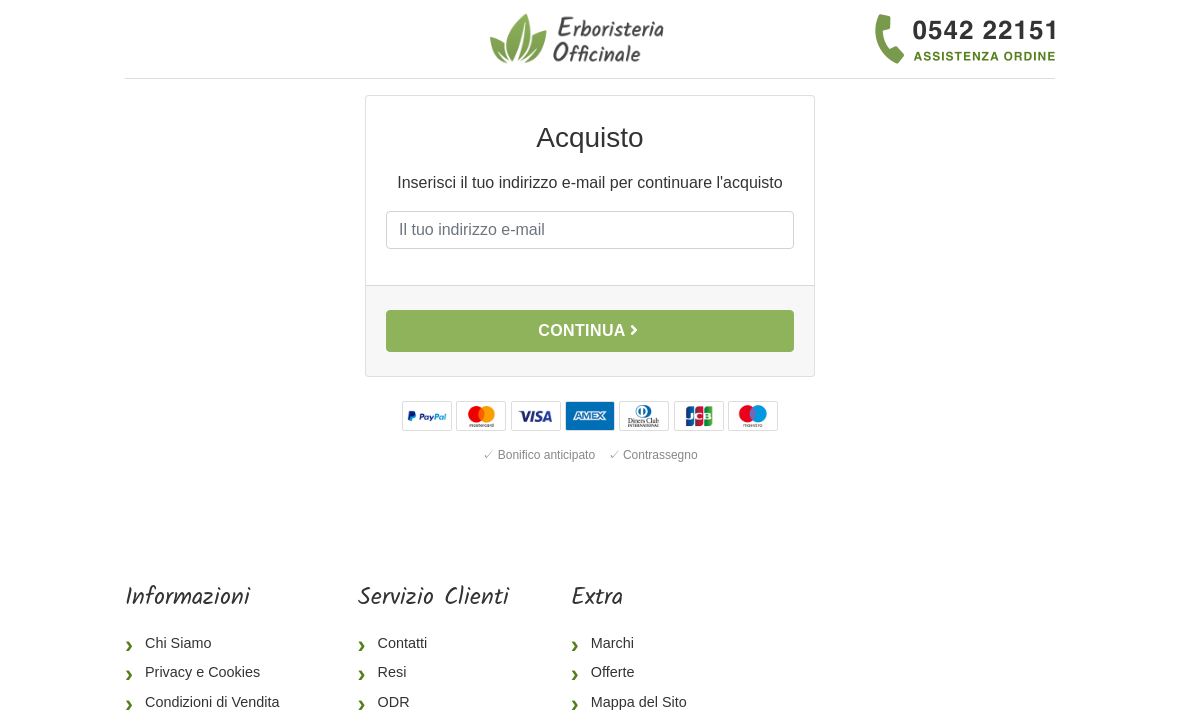 scroll, scrollTop: 0, scrollLeft: 0, axis: both 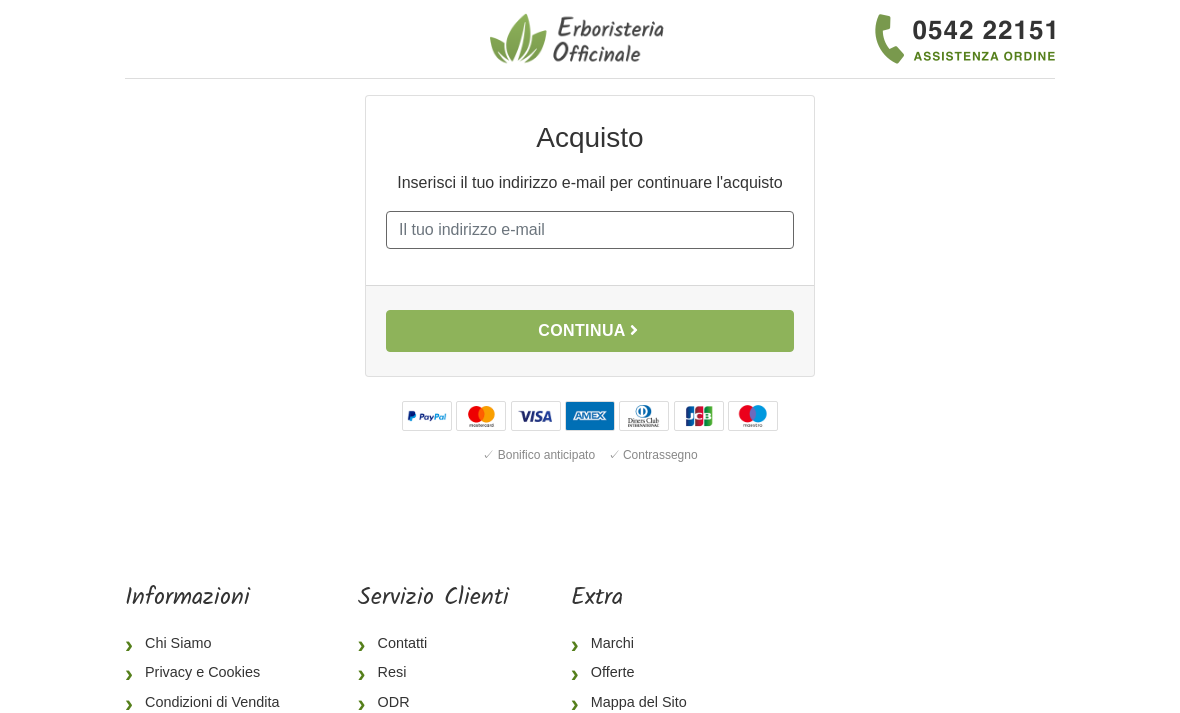 click on "E-mail" at bounding box center [590, 230] 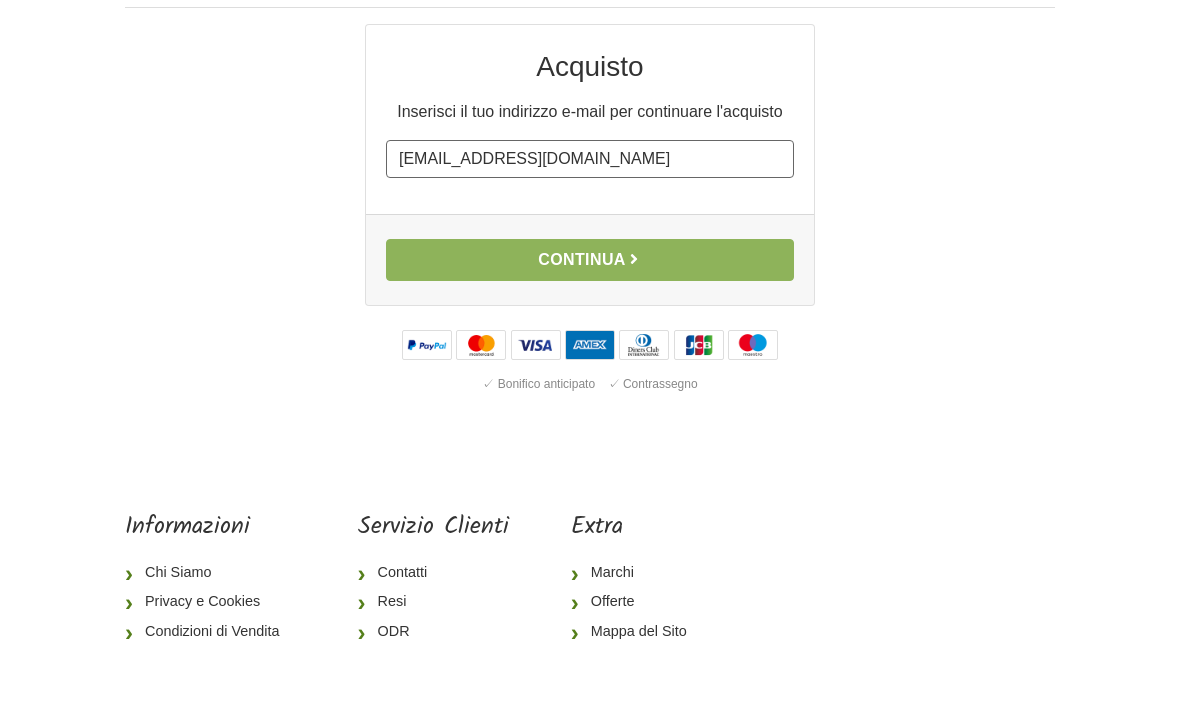 type on "[EMAIL_ADDRESS][DOMAIN_NAME]" 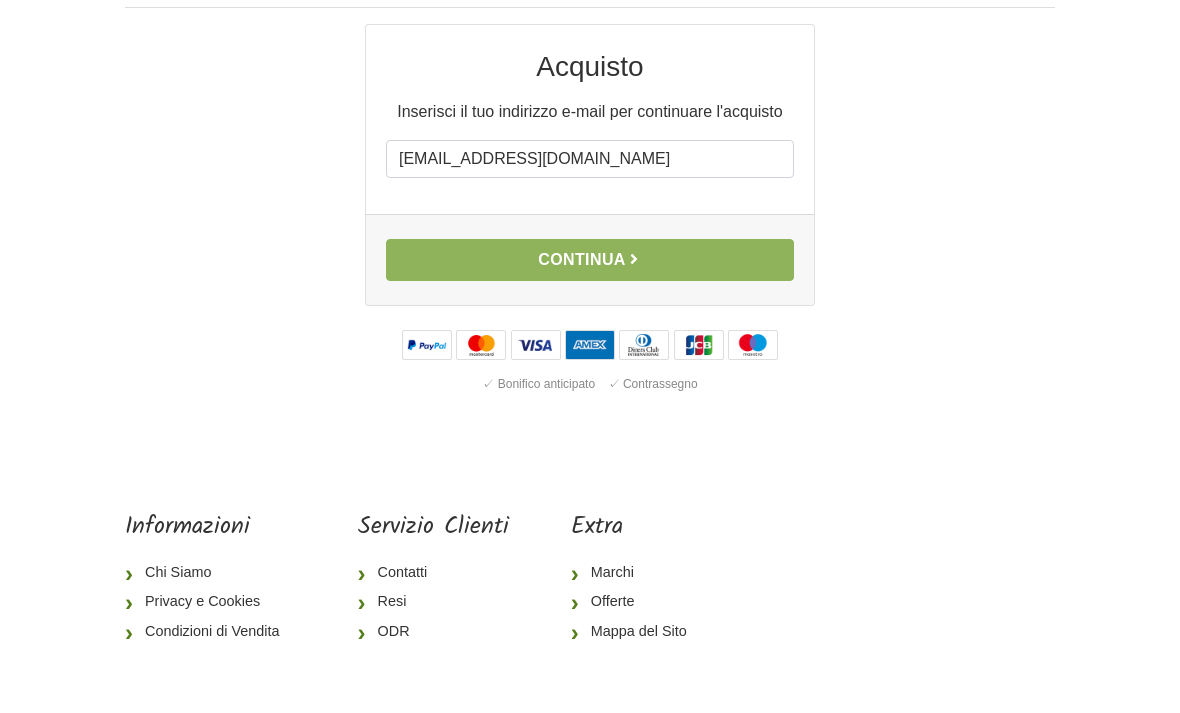 click on "Continua" at bounding box center [590, 331] 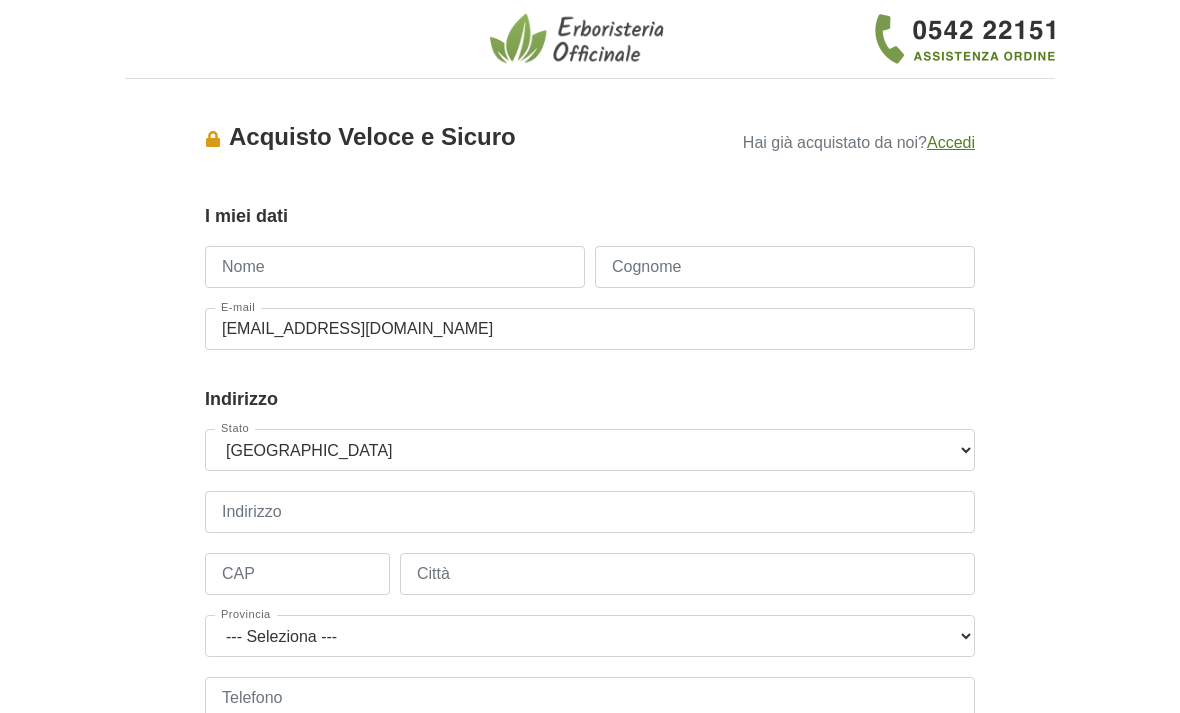 scroll, scrollTop: 0, scrollLeft: 0, axis: both 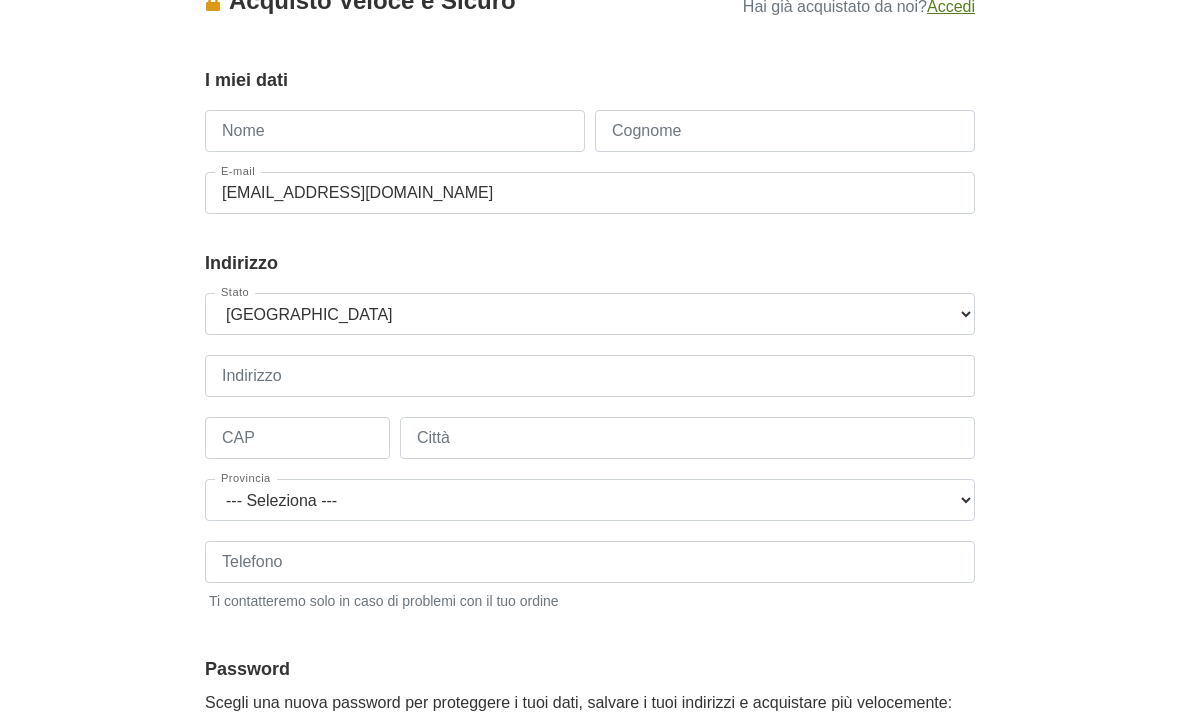 click on "Nome" at bounding box center [395, 132] 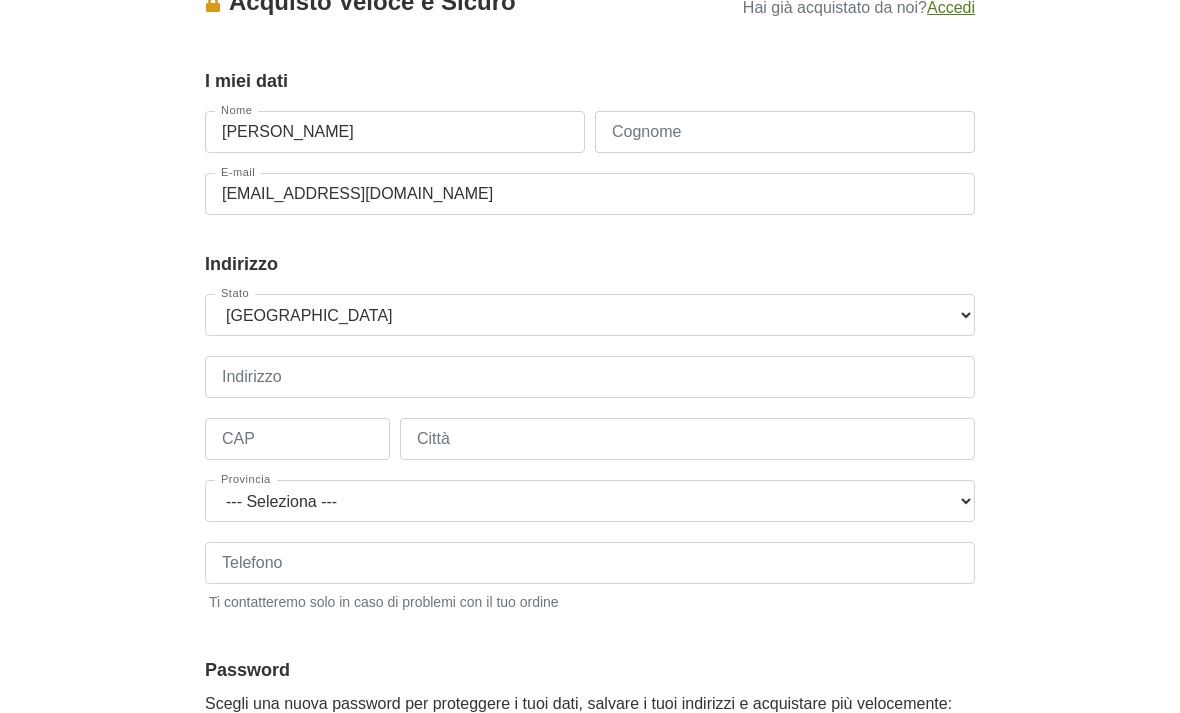 type on "Sara" 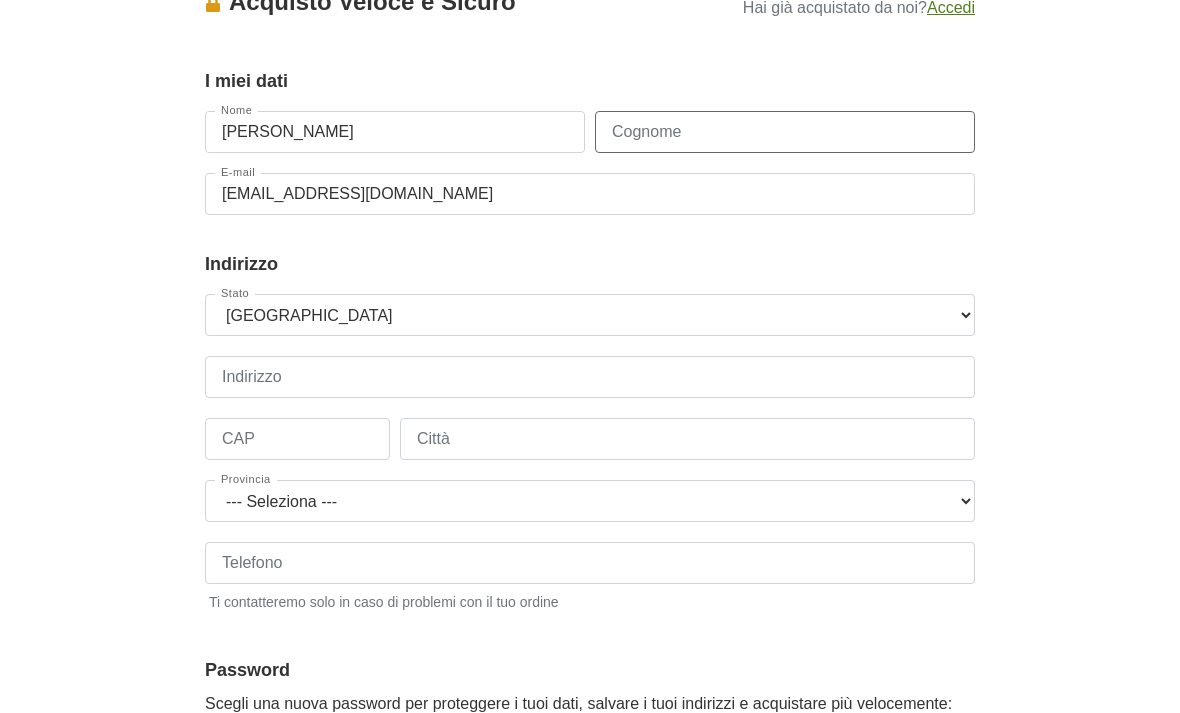 click on "Cognome" at bounding box center (785, 132) 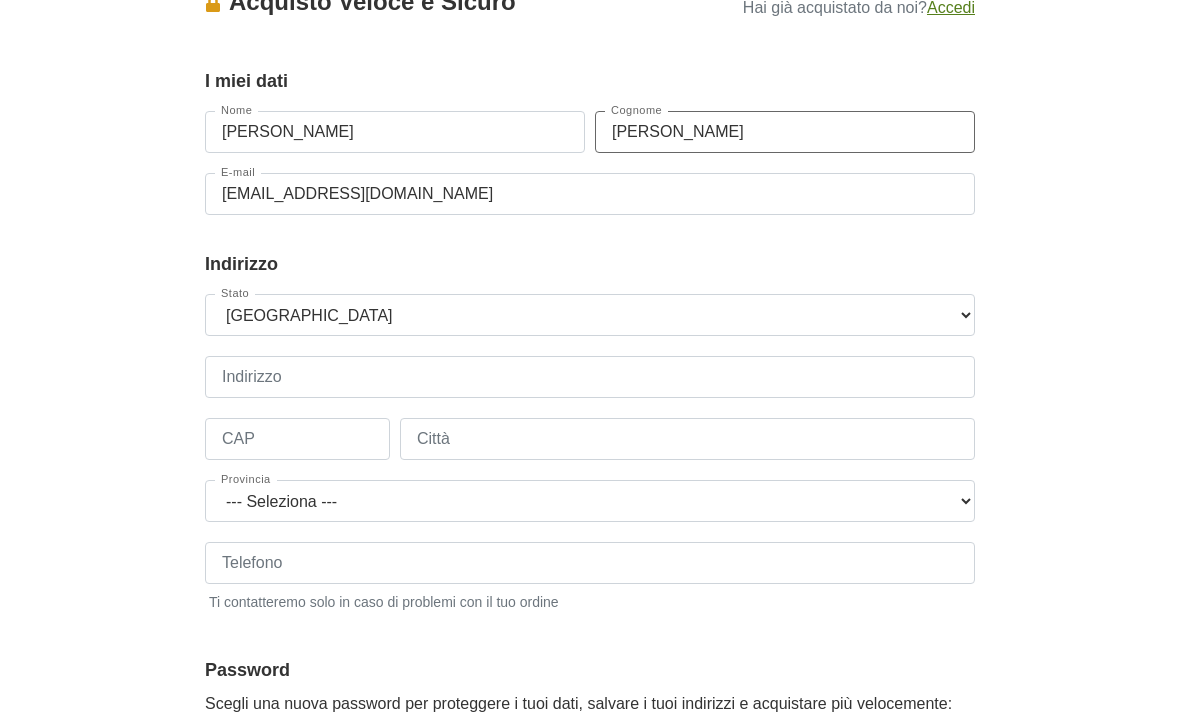 type on "Signorett" 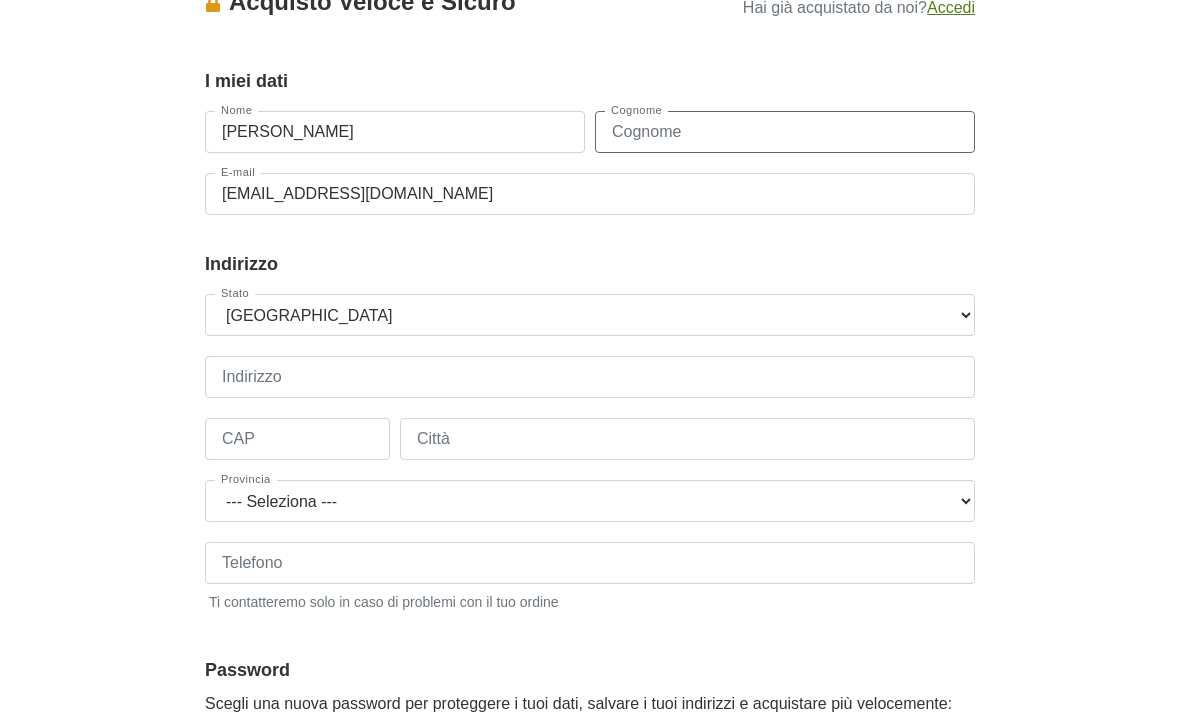 type on "Signoretti" 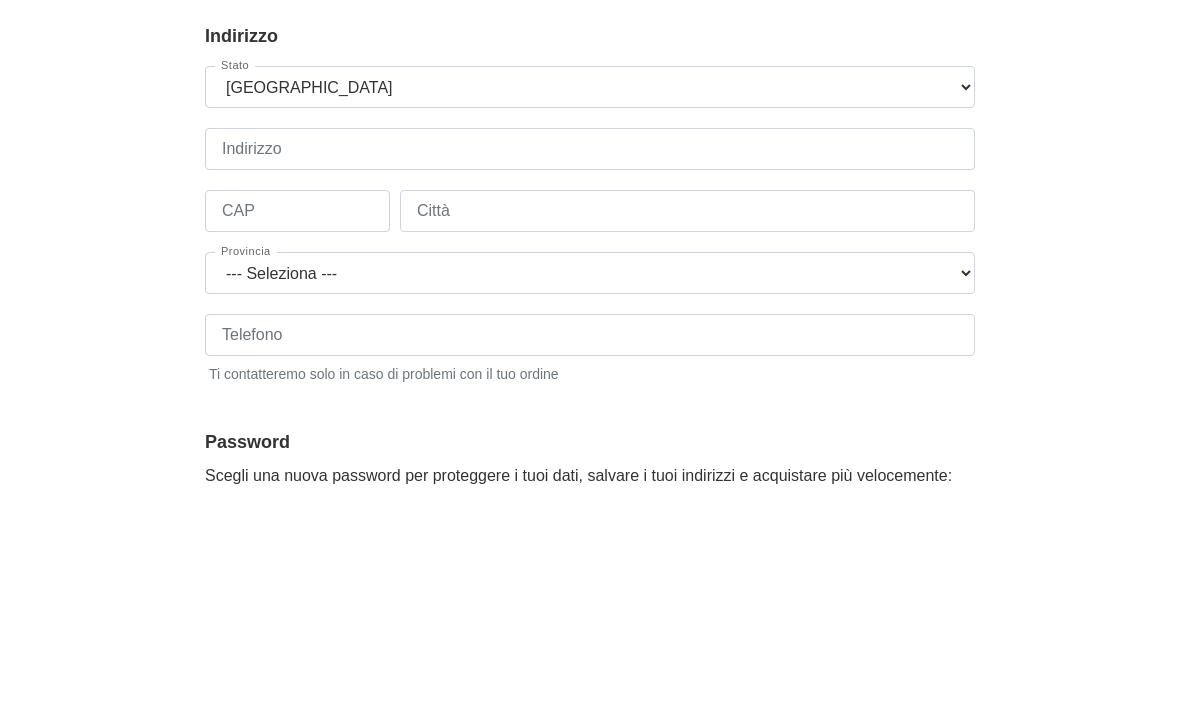 click on "Accesso
×
Accedi per completare il tuo acquisto più velocemente.
E-mail
sarasignoretti@libero.it
Password
Non ricordo la mia password
Accesso
Acquisto Veloce e Sicuro
Hai già acquistato da noi?  Accedi
I miei dati
Gruppo Clienti
Default
Nome
Sara
Cognome
Signoretti
E-mail
sarasignoretti@libero.it
Indirizzo
Stato Spain" at bounding box center (590, 473) 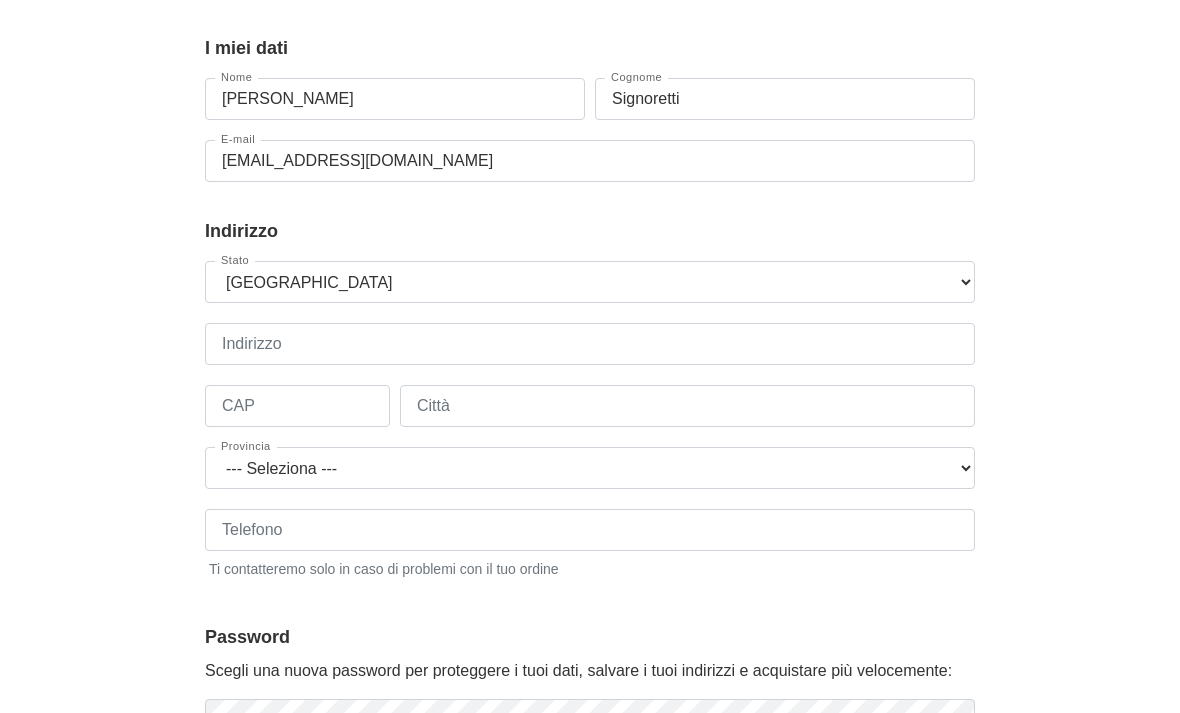 scroll, scrollTop: 167, scrollLeft: 0, axis: vertical 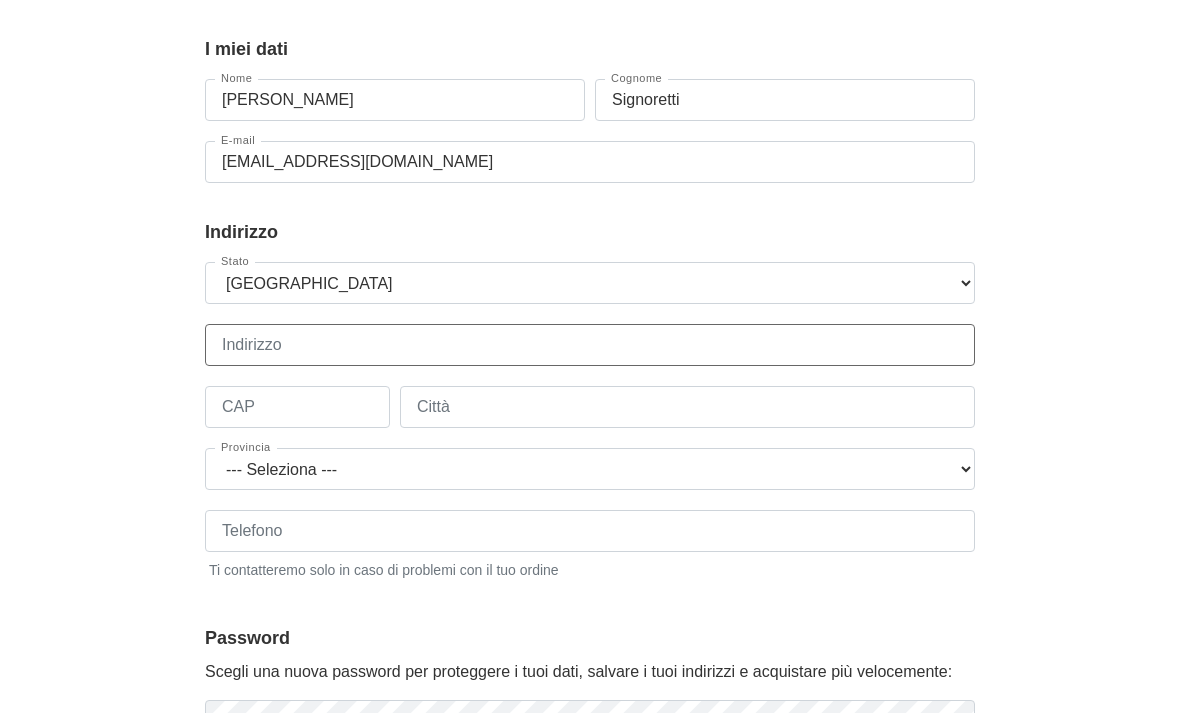 click on "Indirizzo" at bounding box center [590, 345] 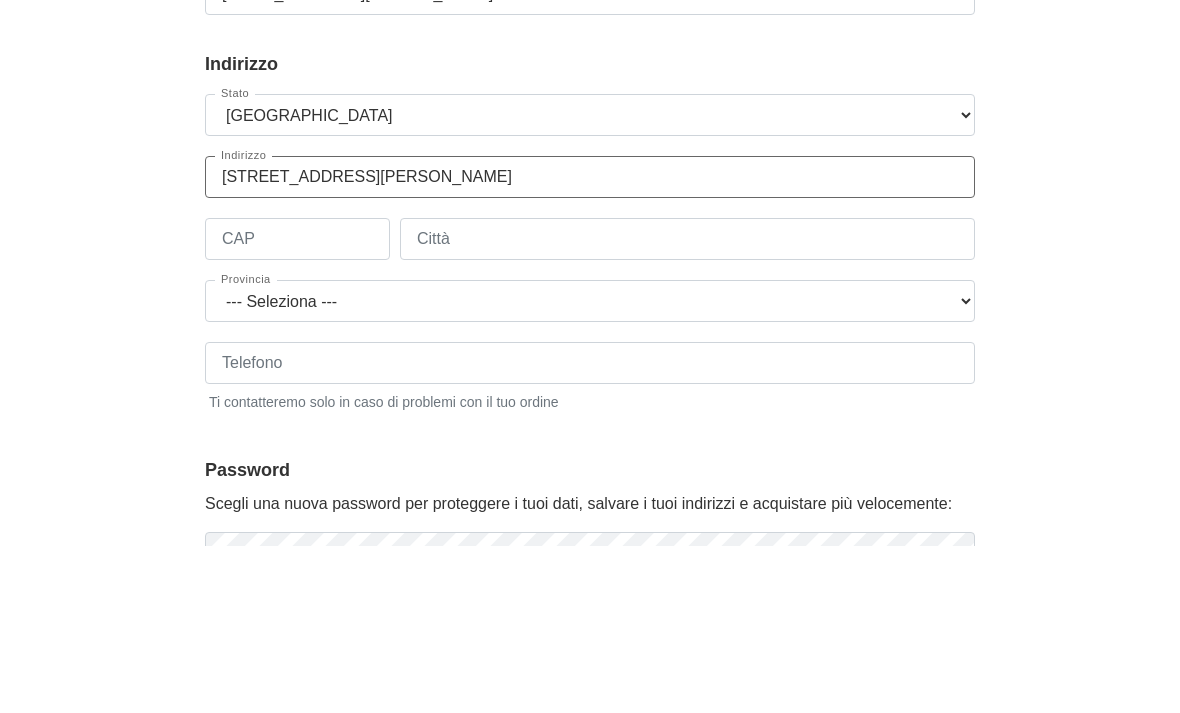 type on "Via clelia 15" 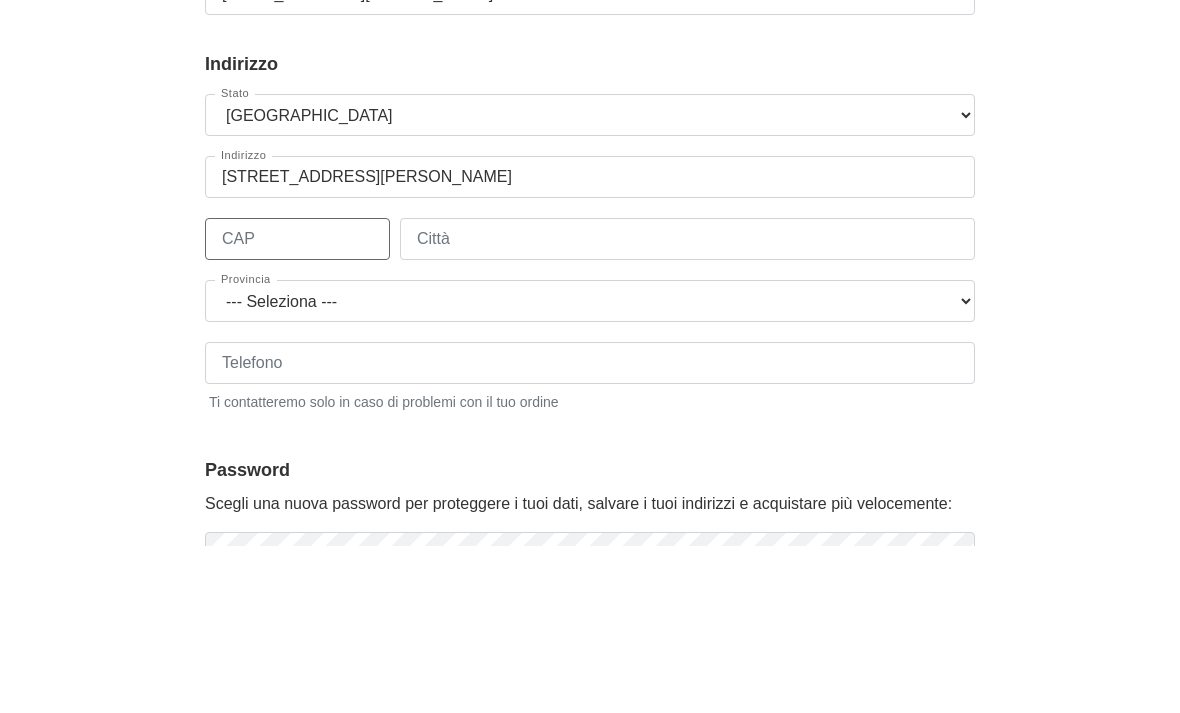 click on "CAP" at bounding box center (297, 407) 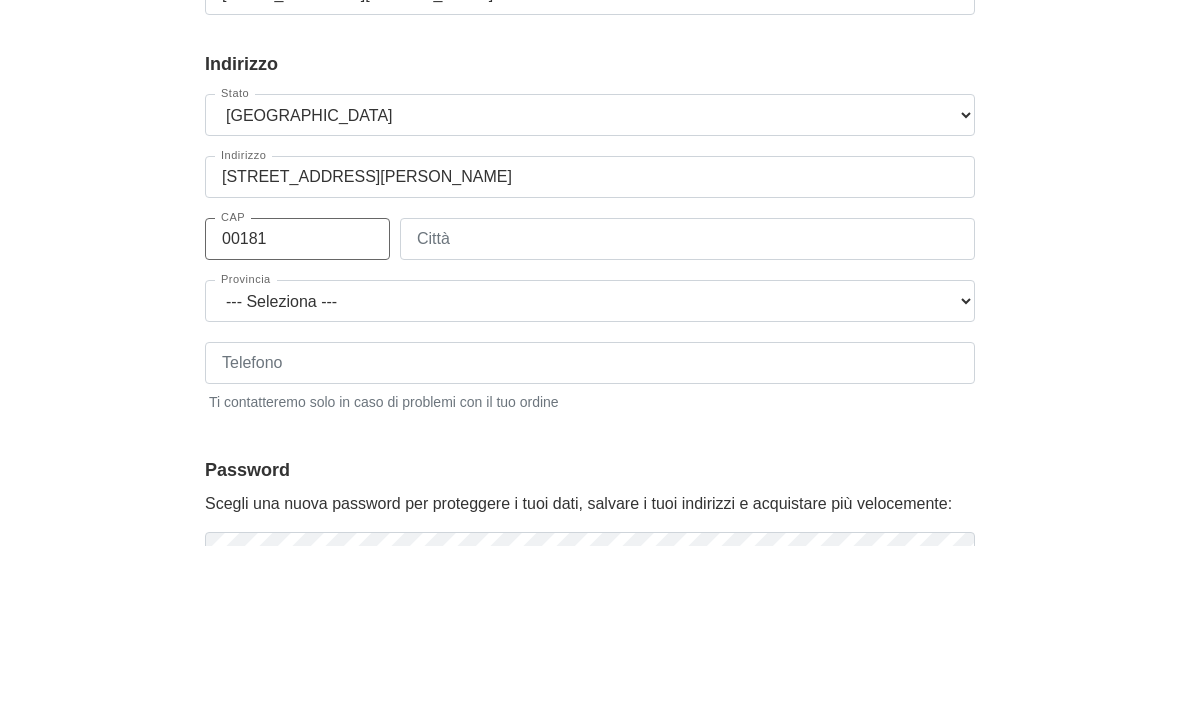type on "00181" 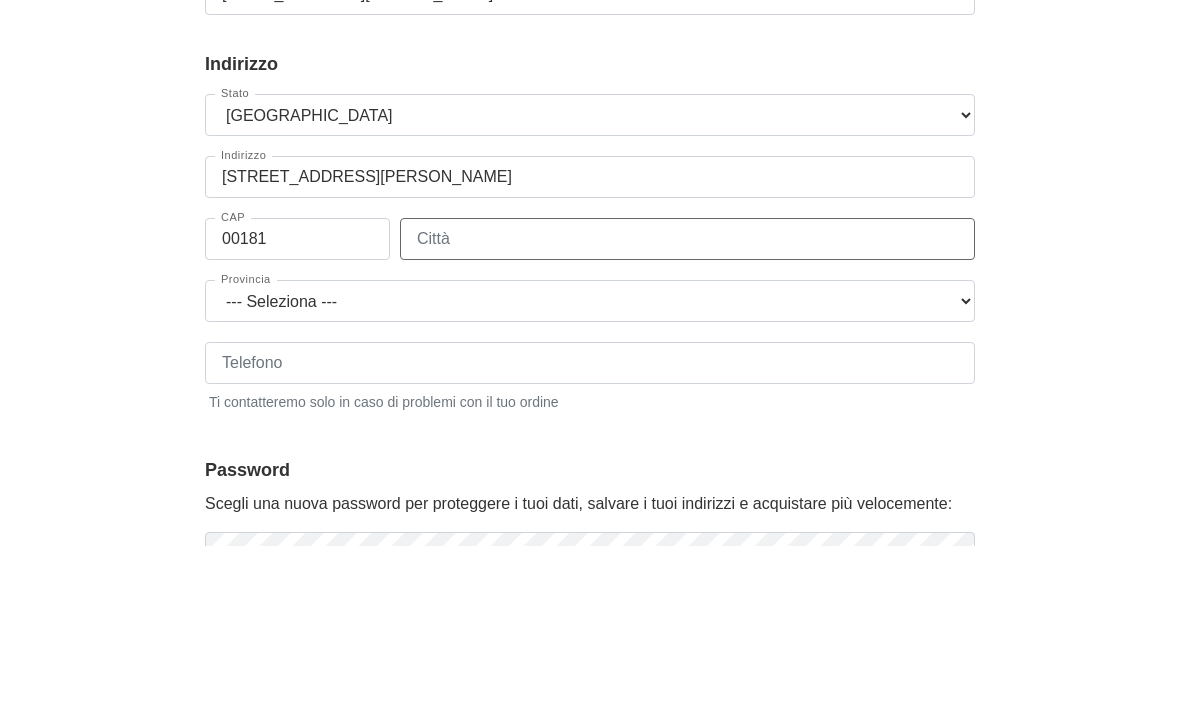 click on "Città" at bounding box center [687, 407] 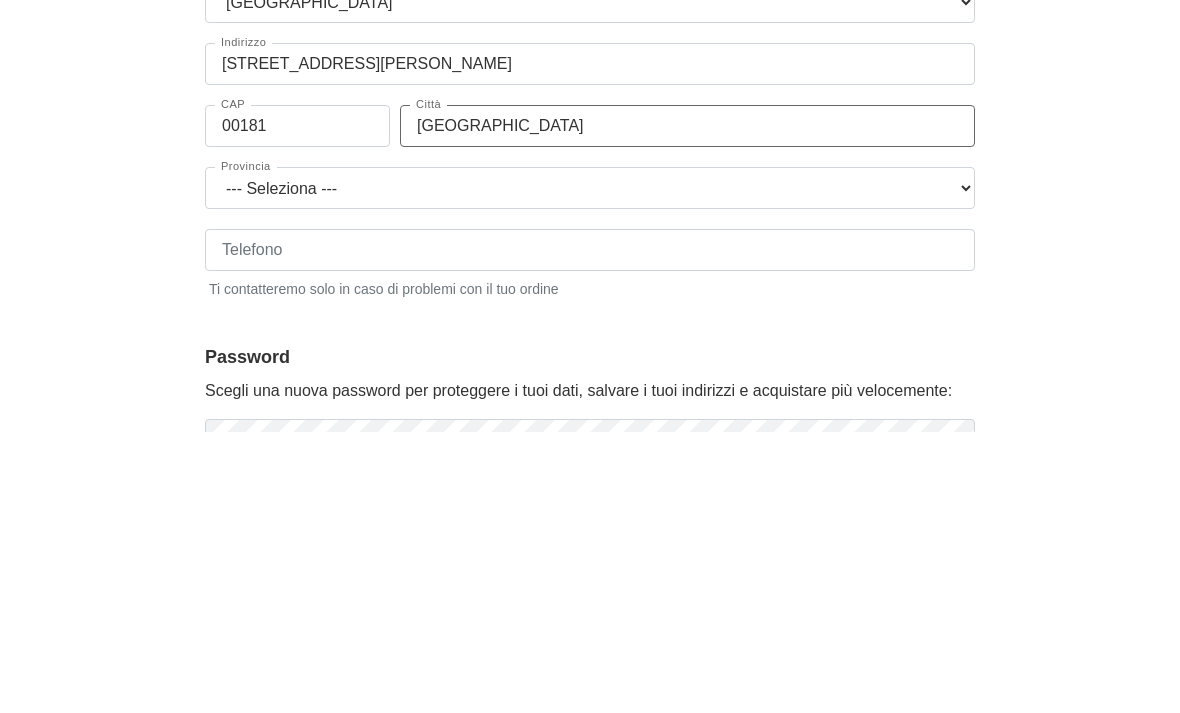 type on "[GEOGRAPHIC_DATA]" 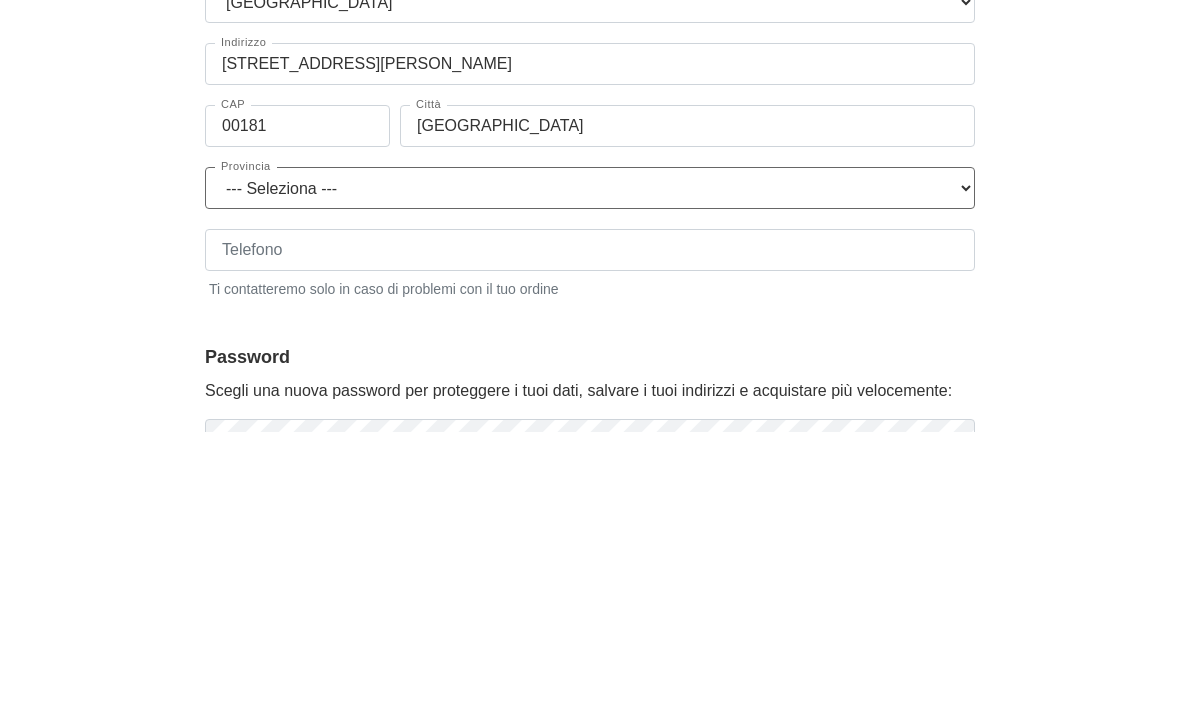 click on "--- Seleziona ---  Agrigento Alessandria Ancona Aosta Arezzo Ascoli Piceno Asti Avellino Bari Barletta-Andria-Trani Belluno Benevento Bergamo Biella Bologna Bolzano Brescia Brindisi Cagliari Caltanissetta Campobasso Caserta Catania Catanzaro Chieti Como Cosenza Cremona Crotone Cuneo Enna Fermo Ferrara Firenze Foggia Forli-Cesena Frosinone Genova Gorizia Grosseto Imperia Isernia L'Aquila La Spezia Latina Lecce Lecco Livorno Lodi Lucca Macerata Mantova Massa-Carrara Matera Messina Milano Modena Monza Brianza Napoli Novara Nuoro Oristano Padova Palermo Parma Pavia Perugia Pesaro e Urbino Pescara Piacenza Pisa Pistoia Pordenone Potenza Prato Ragusa Ravenna Reggio Calabria Reggio Emilia Rieti Rimini Roma Rovigo Salerno Sassari Savona Siena Siracusa Sondrio Taranto Teramo Terni Torino Trapani Trento Treviso Trieste Udine Varese Venezia Verbano-Cusio-Ossola Vercelli Verona Vibo Valentia Vicenza Viterbo" at bounding box center (590, 469) 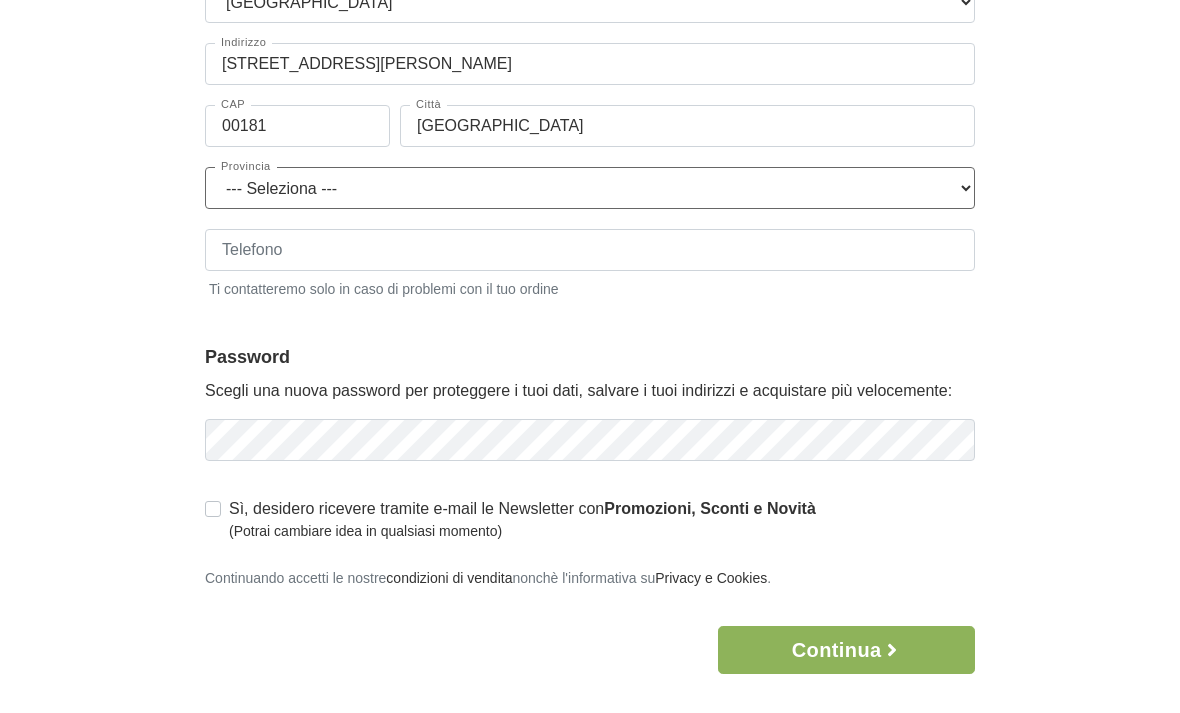 select on "3924" 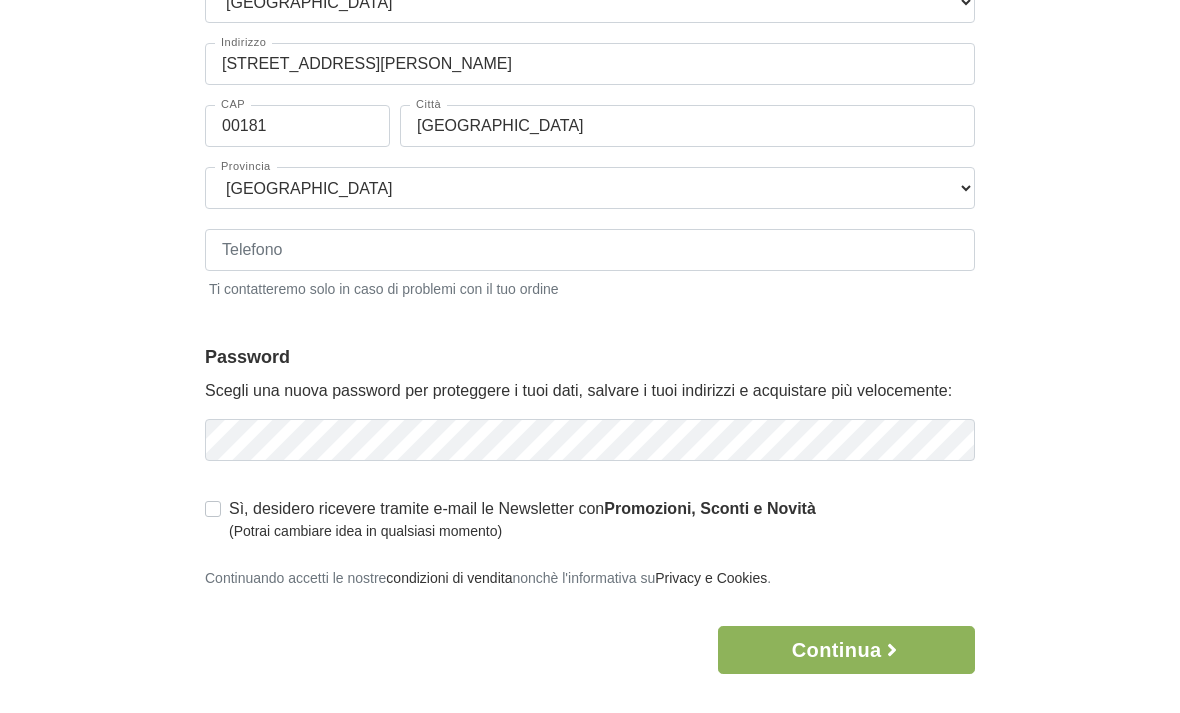 click on "Accesso
×
Accedi per completare il tuo acquisto più velocemente.
E-mail
sarasignoretti@libero.it
Password
Non ricordo la mia password
Accesso
Acquisto Veloce e Sicuro
Hai già acquistato da noi?  Accedi
I miei dati
Gruppo Clienti
Default
Nome
Sara
Cognome
Signoretti
E-mail
sarasignoretti@libero.it
Indirizzo
Stato Spain" at bounding box center [590, 160] 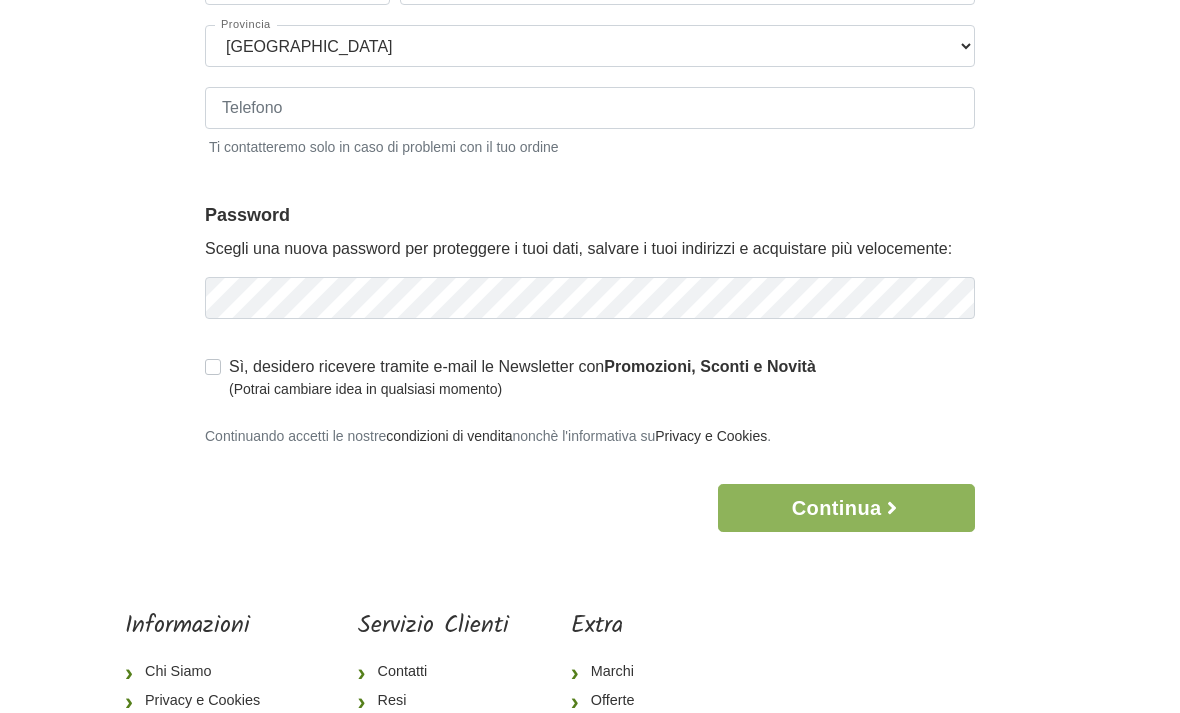 scroll, scrollTop: 590, scrollLeft: 0, axis: vertical 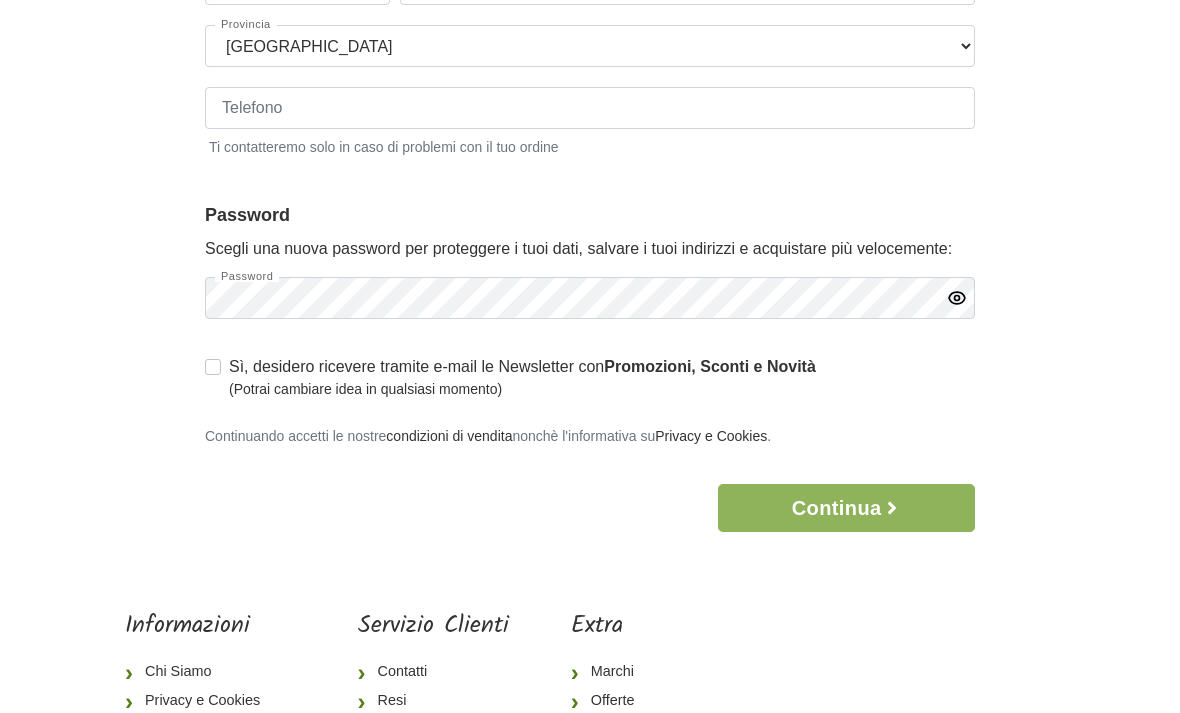 click on "Continua" at bounding box center [846, 508] 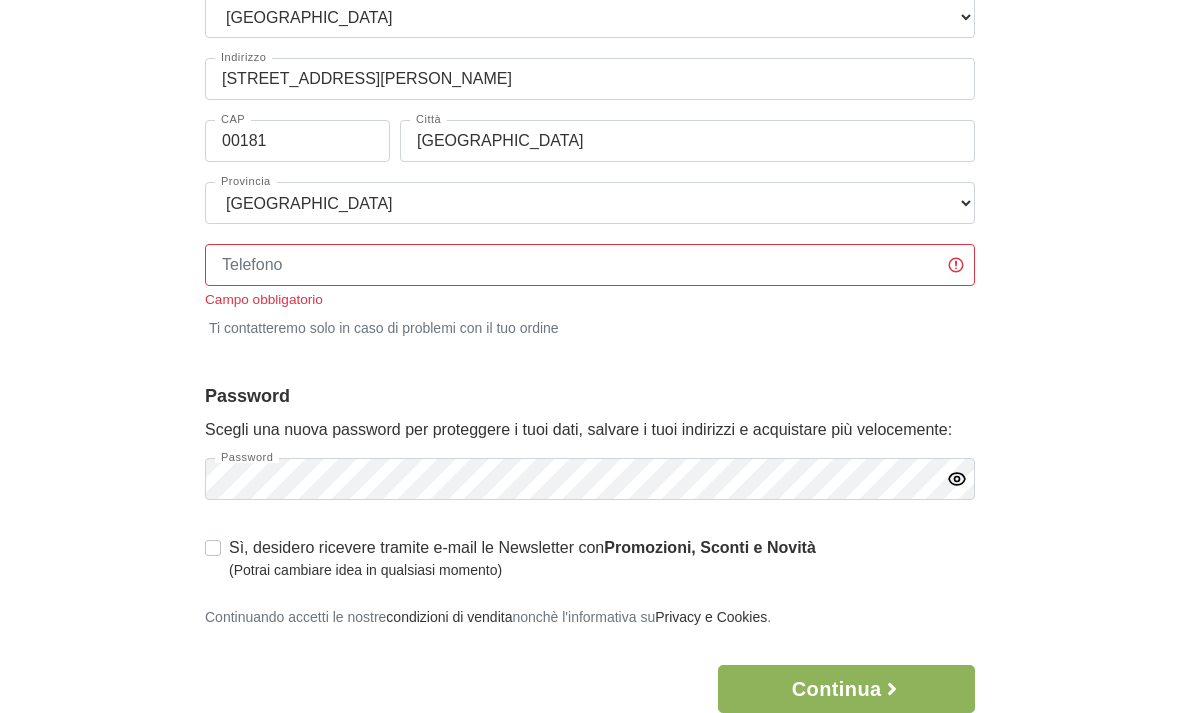 scroll, scrollTop: 547, scrollLeft: 0, axis: vertical 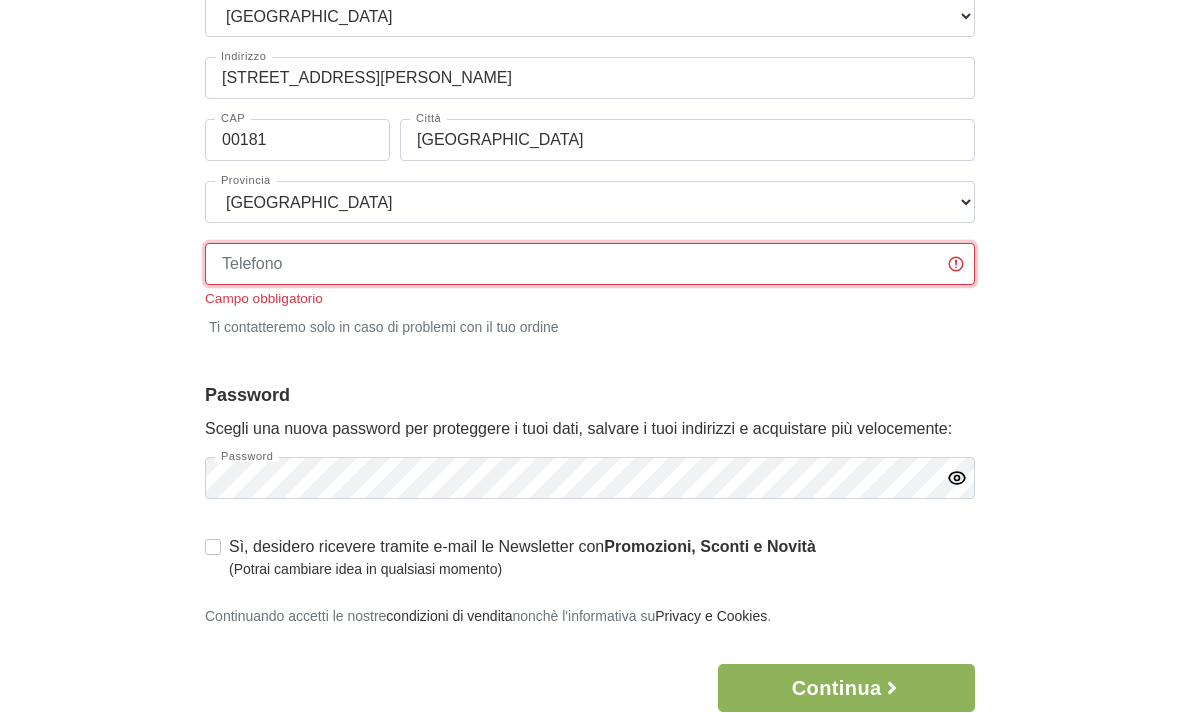 click on "Telefono" at bounding box center (590, 265) 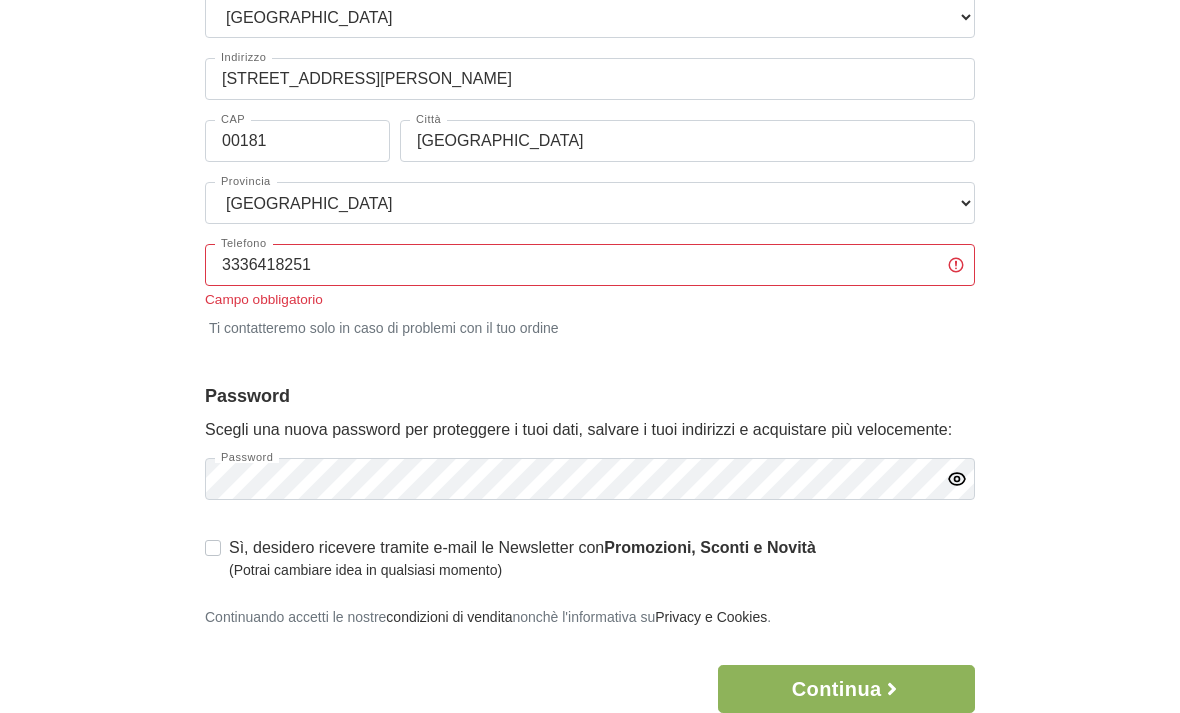 scroll, scrollTop: 548, scrollLeft: 0, axis: vertical 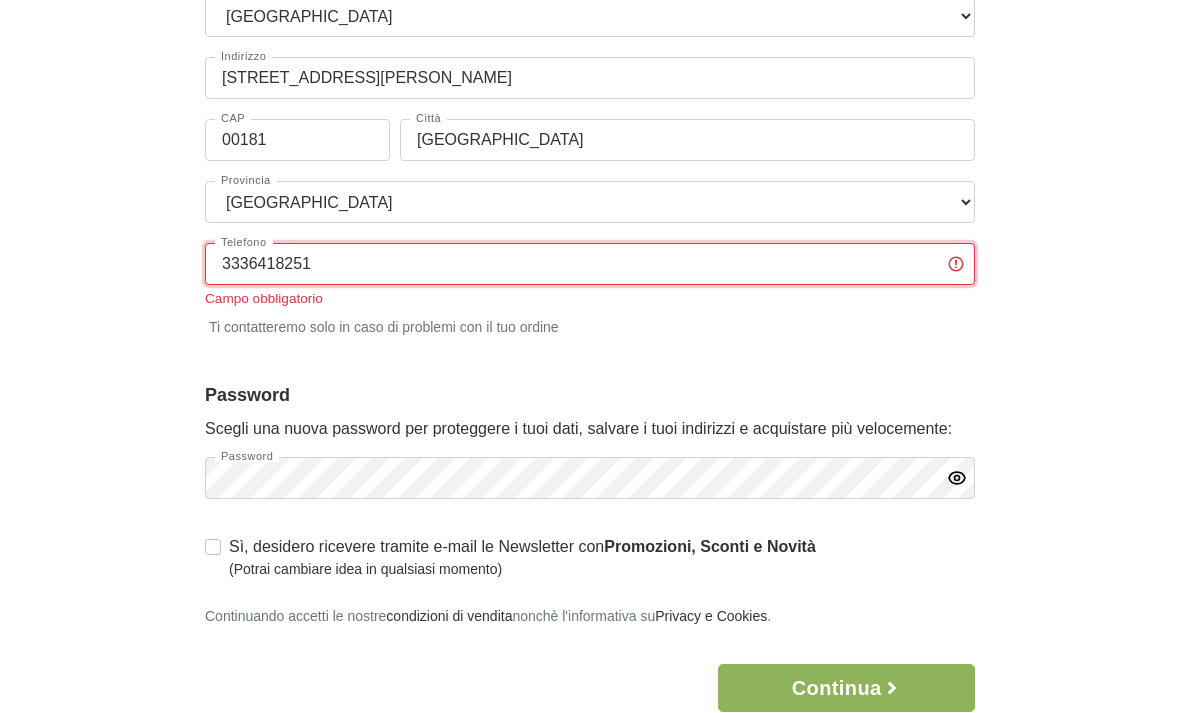 click on "3336418251" at bounding box center (590, 264) 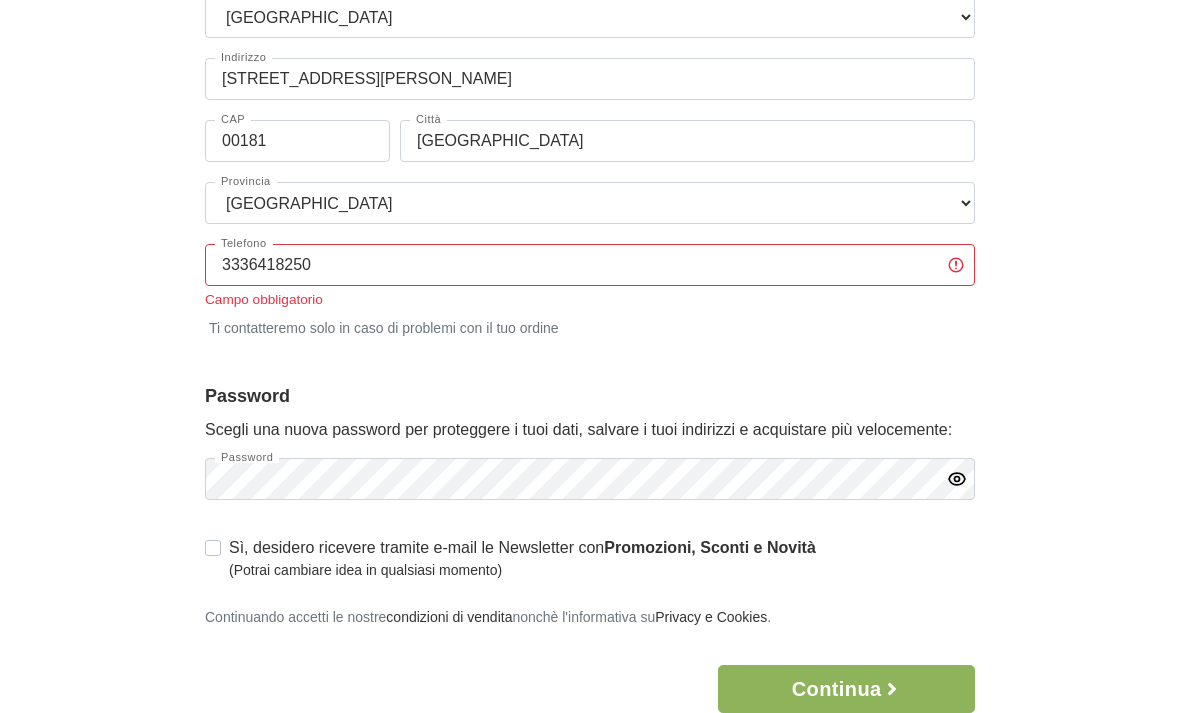 scroll, scrollTop: 548, scrollLeft: 0, axis: vertical 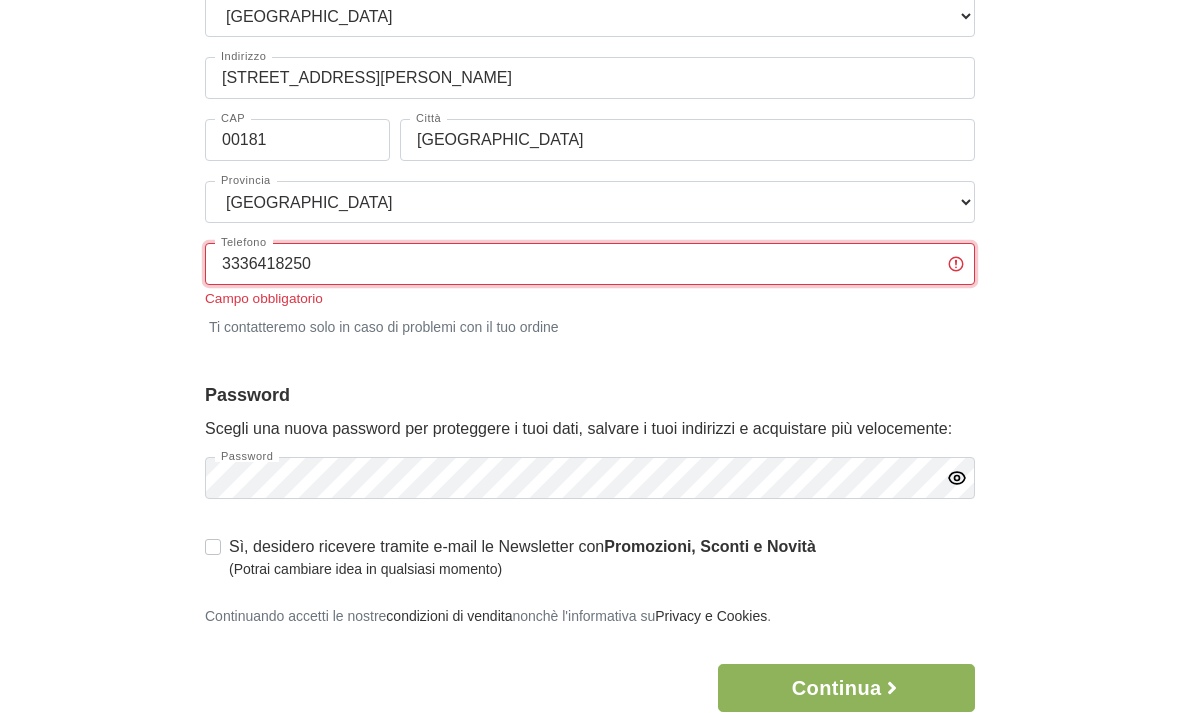 type on "3336418250" 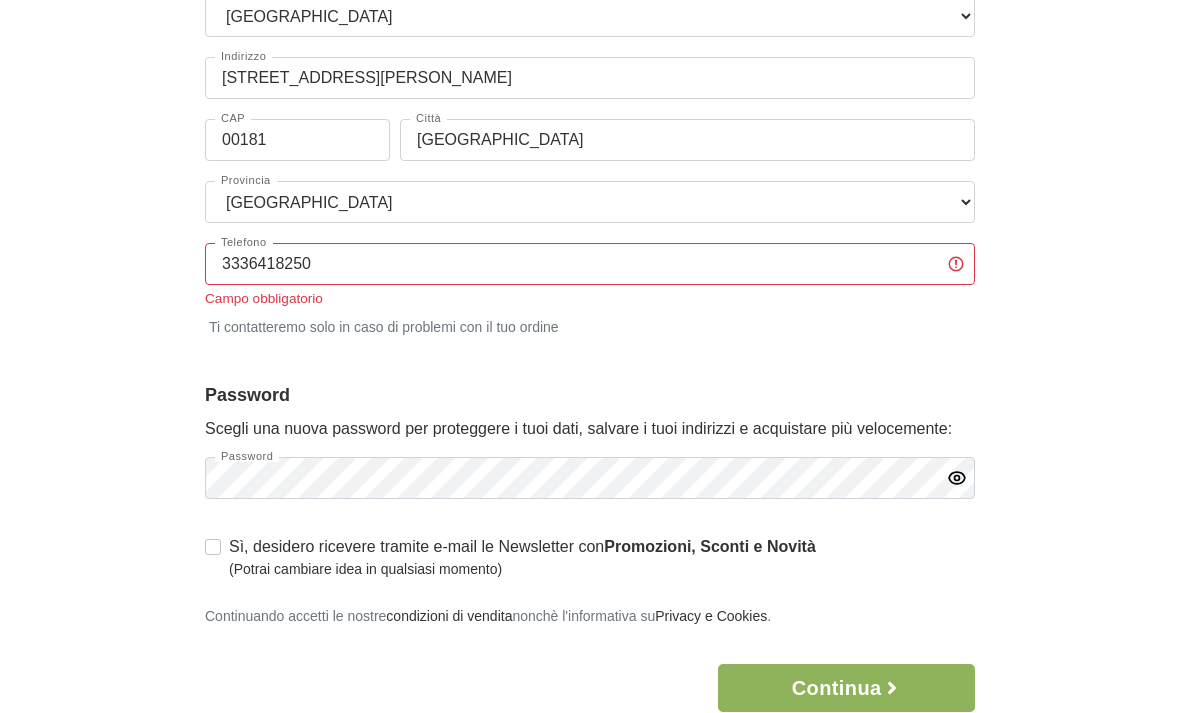 click on "Password
Scegli una nuova password per proteggere i tuoi dati, salvare i tuoi indirizzi e acquistare più velocemente:
Password" at bounding box center (590, 450) 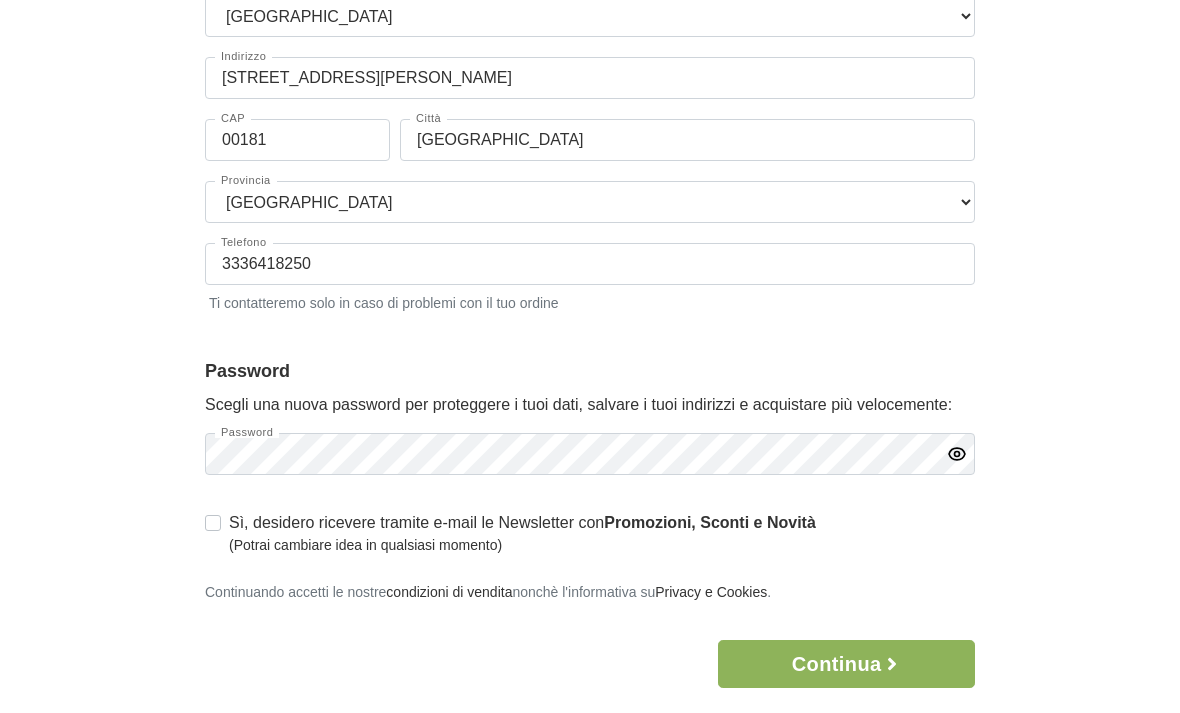 click 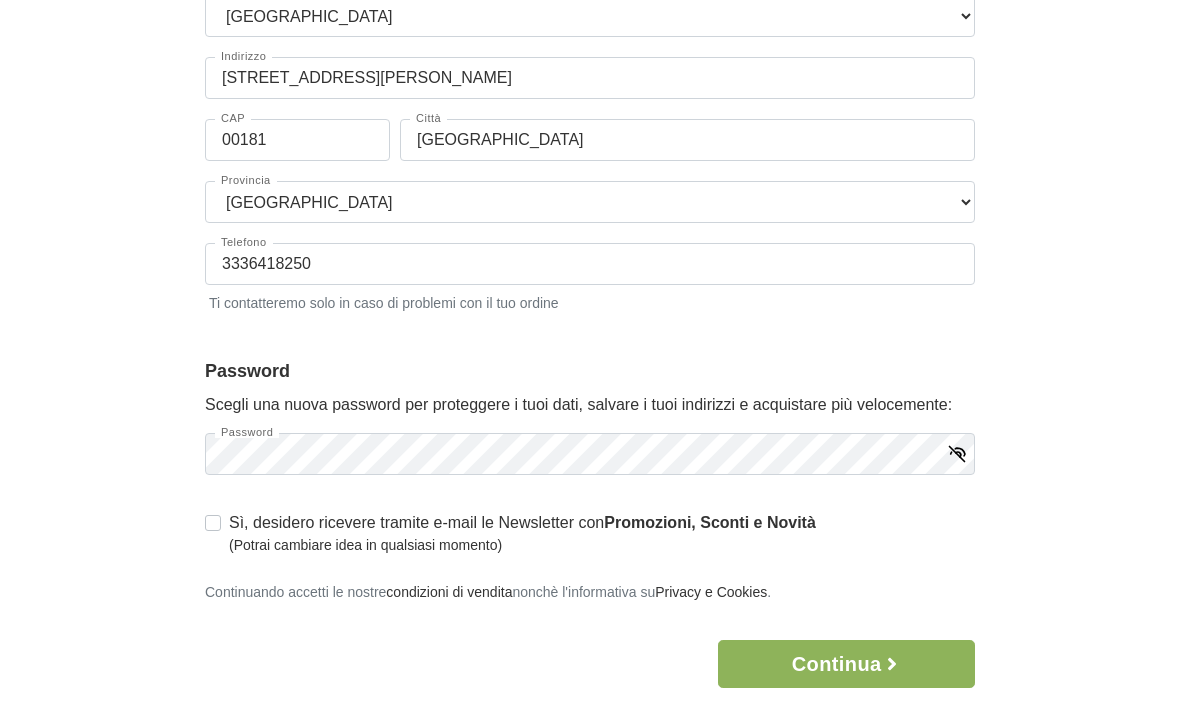 click on "1
I Miei Dati
2
Indirizzo
3
Spedizione
4
Pagamento
5
Verifica ordine
Accesso
×
Accedi per completare il tuo acquisto più velocemente.
E-mail
sarasignoretti@libero.it
Password" at bounding box center [590, 249] 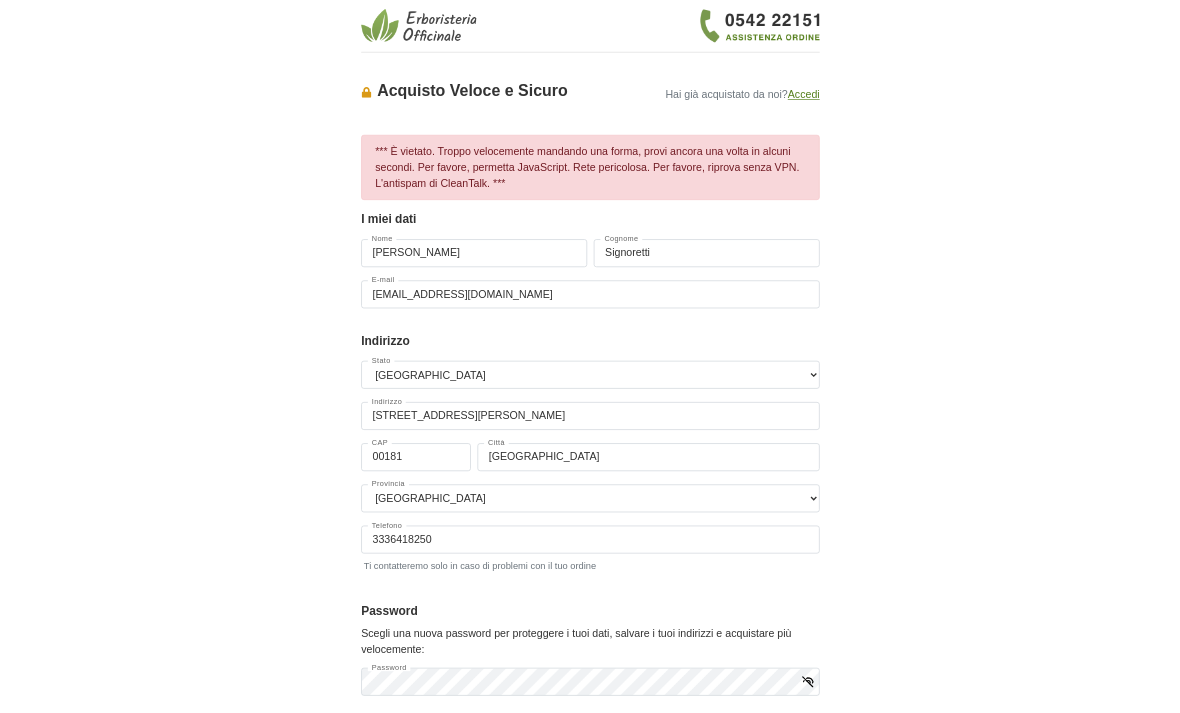 scroll, scrollTop: 601, scrollLeft: 0, axis: vertical 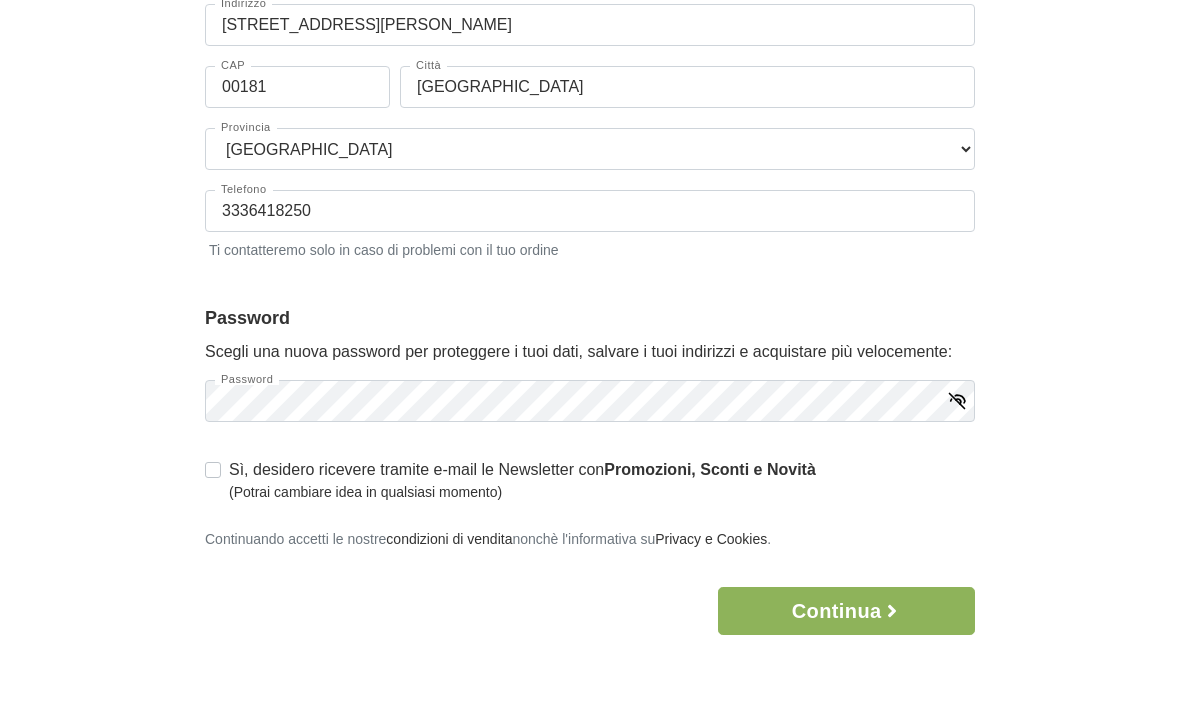 click on "Continua" at bounding box center [846, 611] 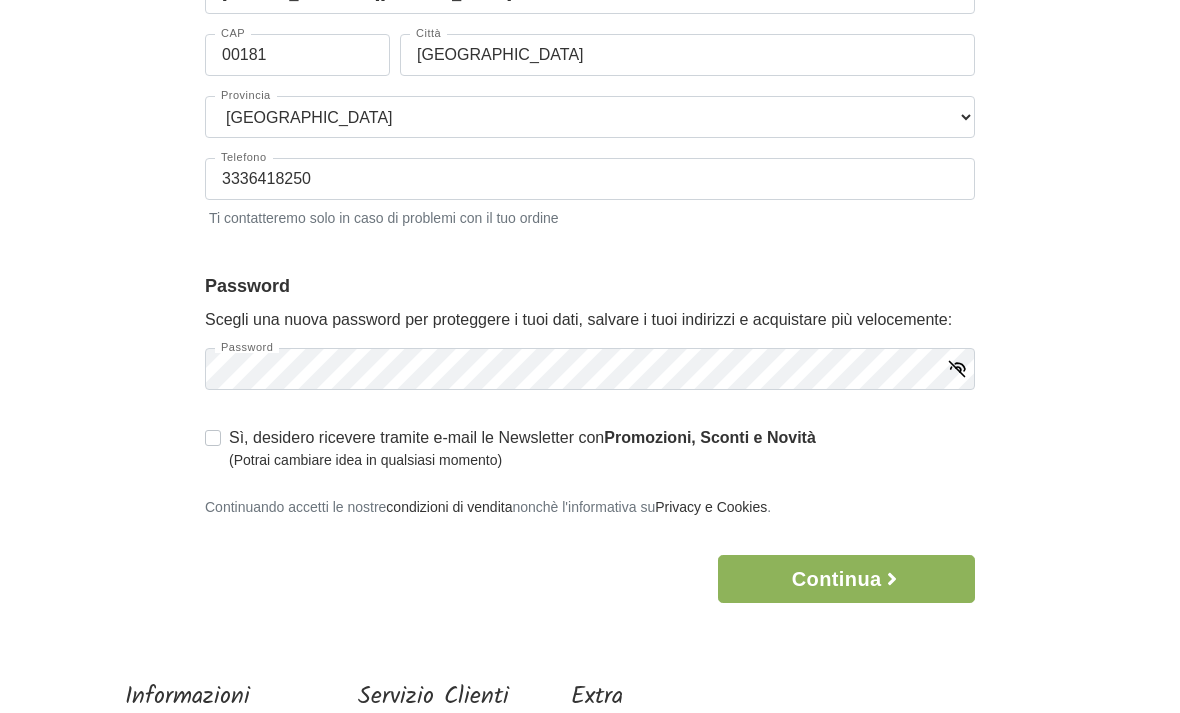 scroll, scrollTop: 609, scrollLeft: 0, axis: vertical 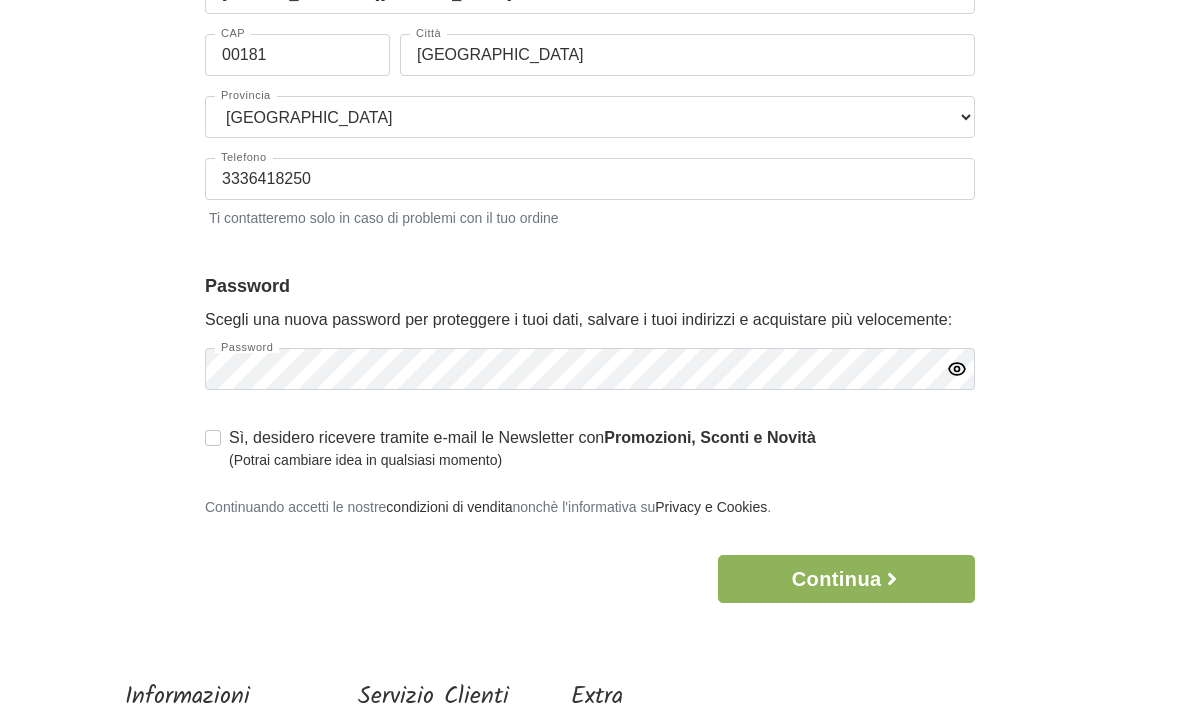 click on "Continua" at bounding box center [846, 579] 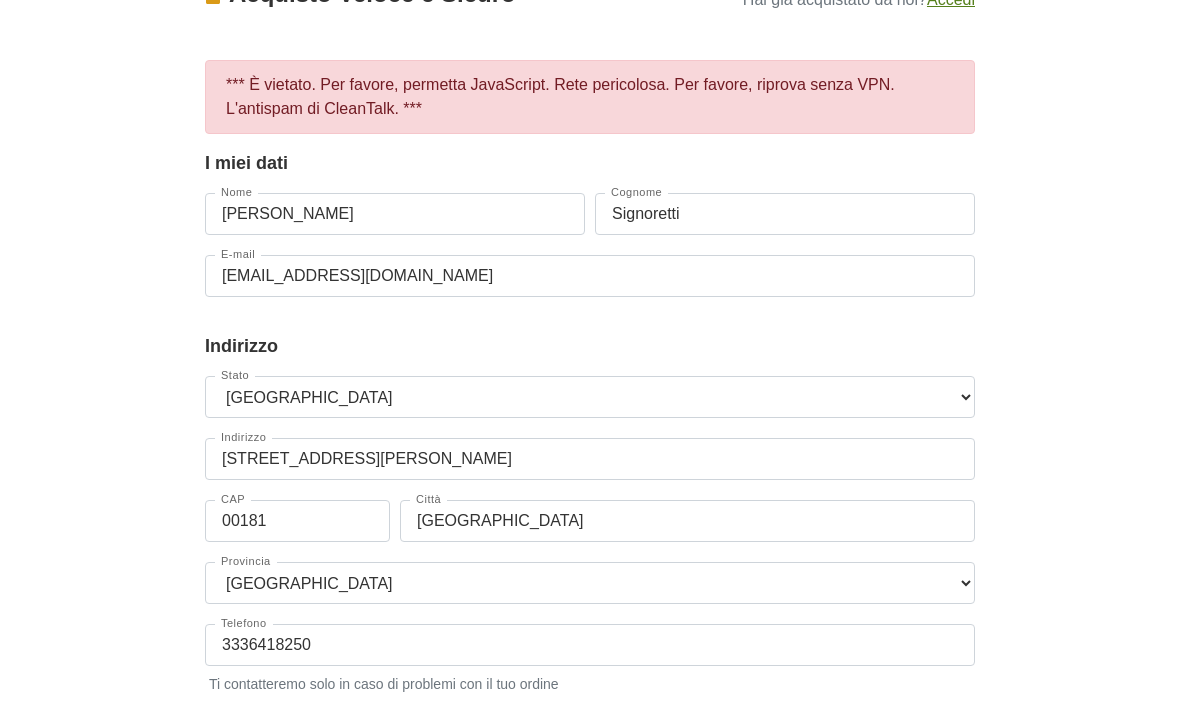 scroll, scrollTop: 0, scrollLeft: 0, axis: both 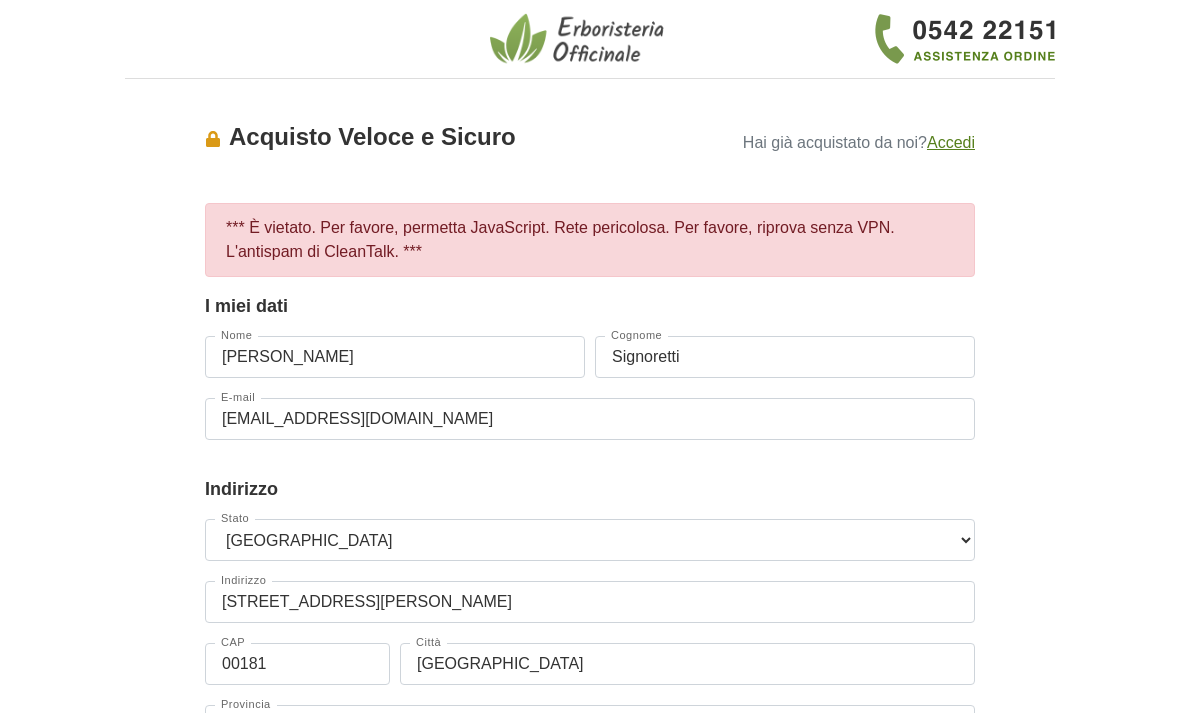 click at bounding box center [590, 39] 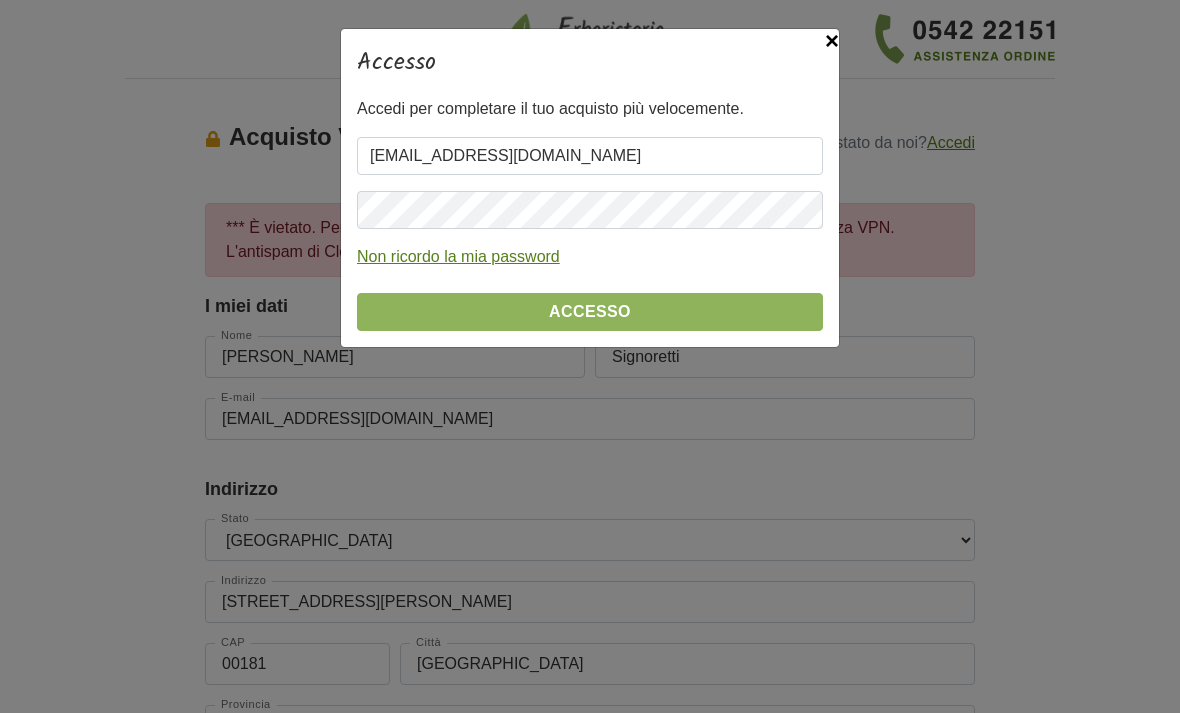 click on "×" at bounding box center [832, 41] 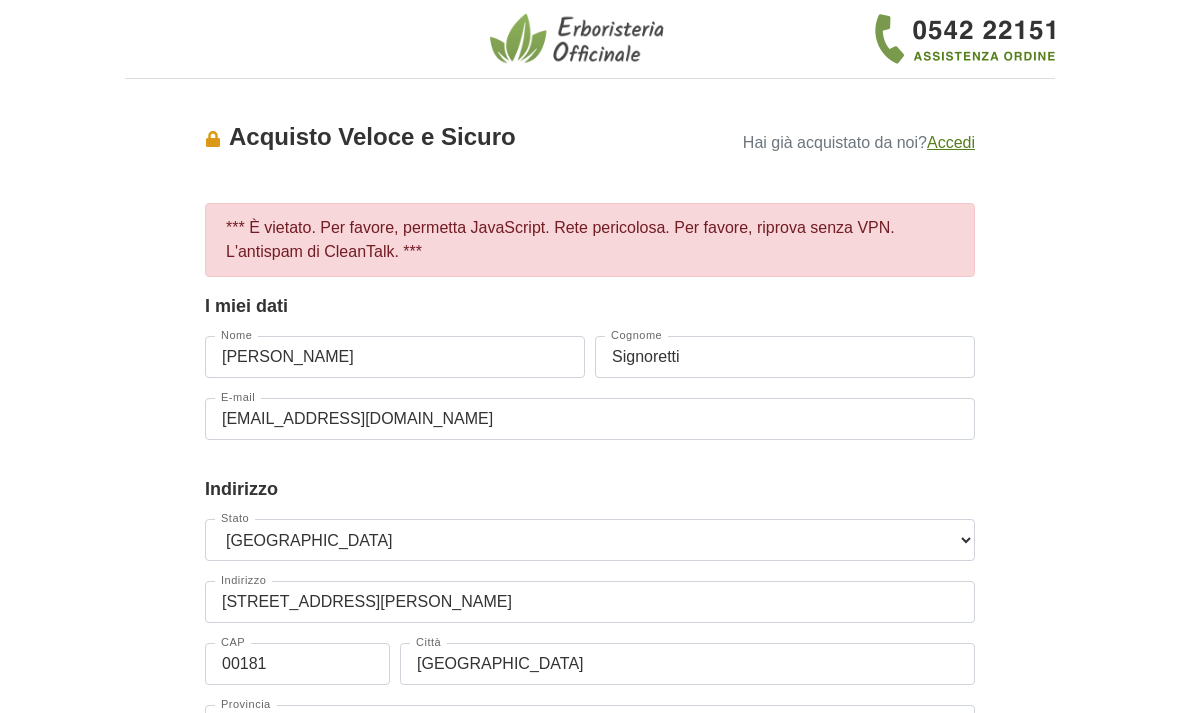 click on "Accedi" at bounding box center [951, 142] 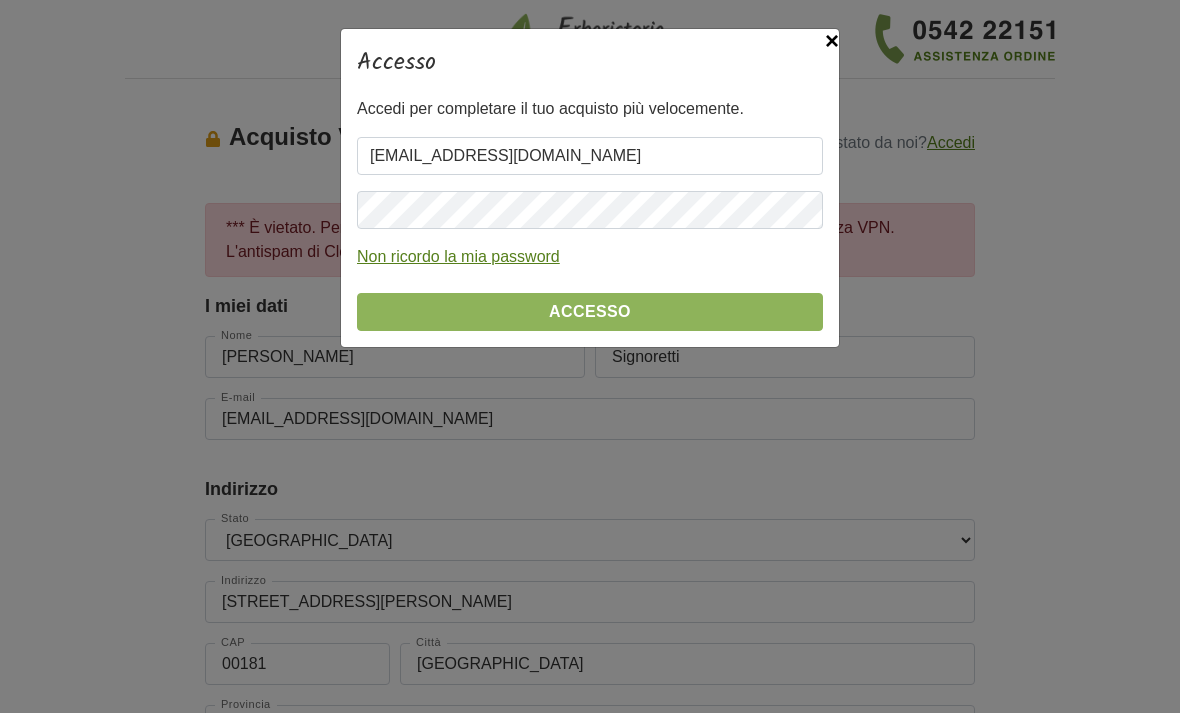 click on "Non ricordo la mia password" at bounding box center [458, 256] 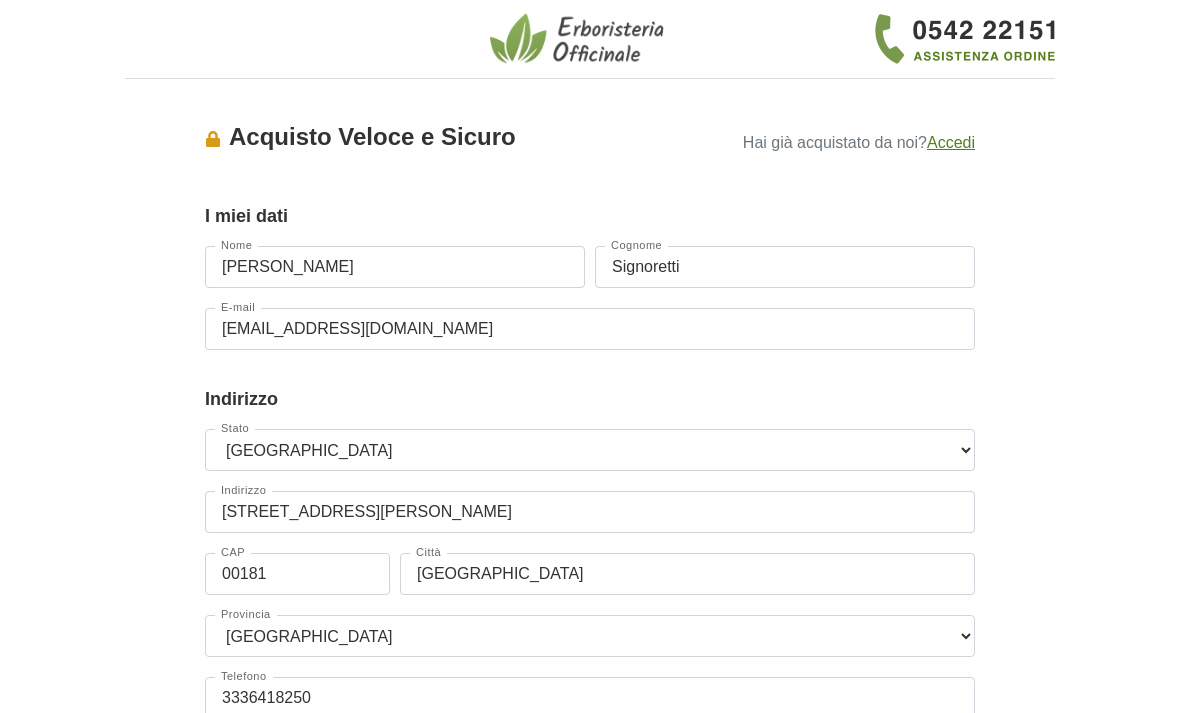 scroll, scrollTop: 0, scrollLeft: 0, axis: both 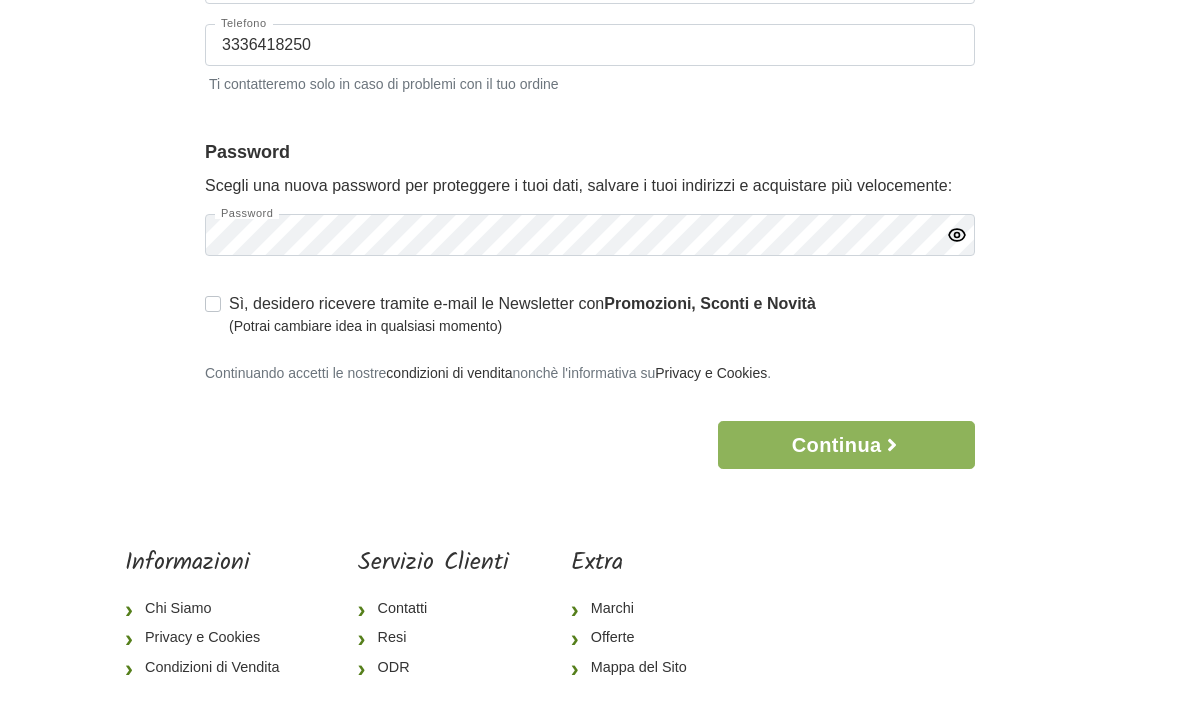 click on "Continua" at bounding box center [846, 445] 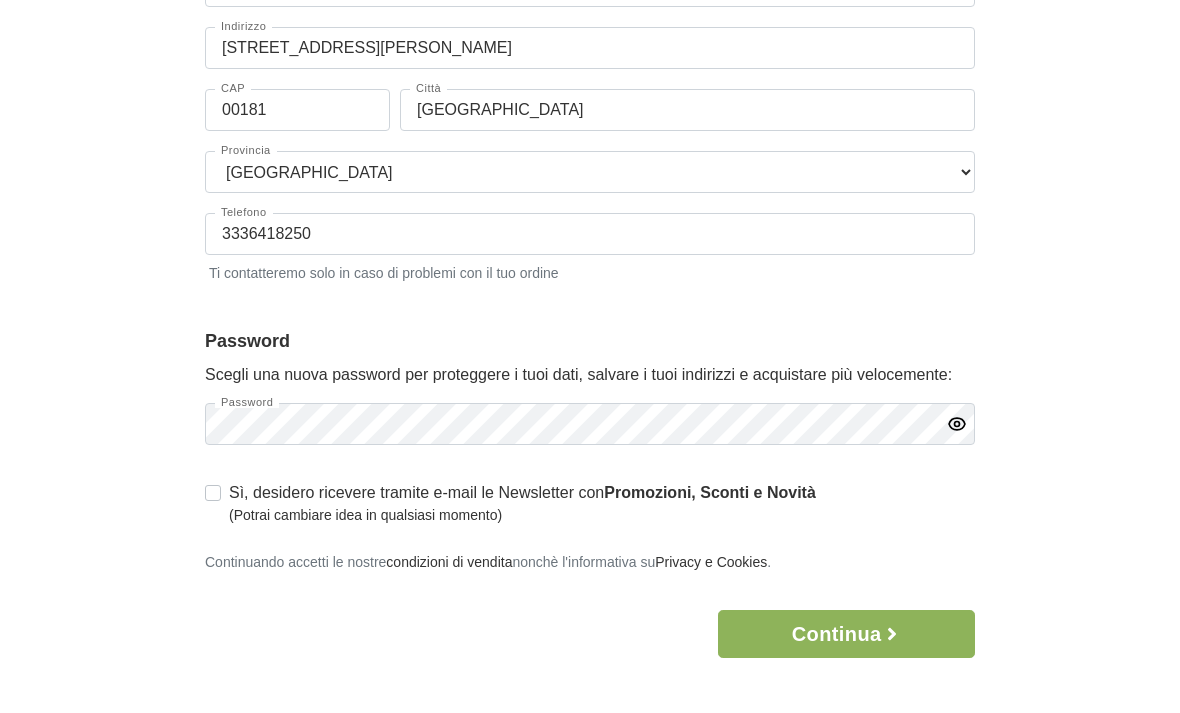 scroll, scrollTop: 560, scrollLeft: 0, axis: vertical 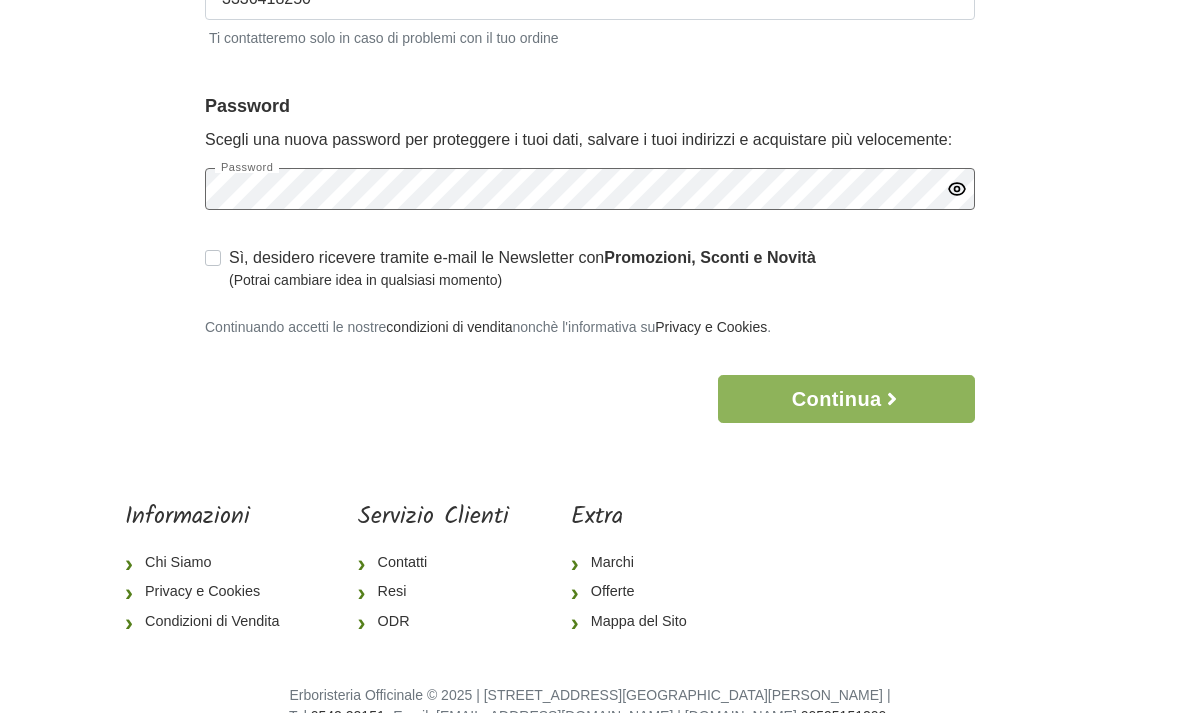 click on "Continua" at bounding box center [846, 399] 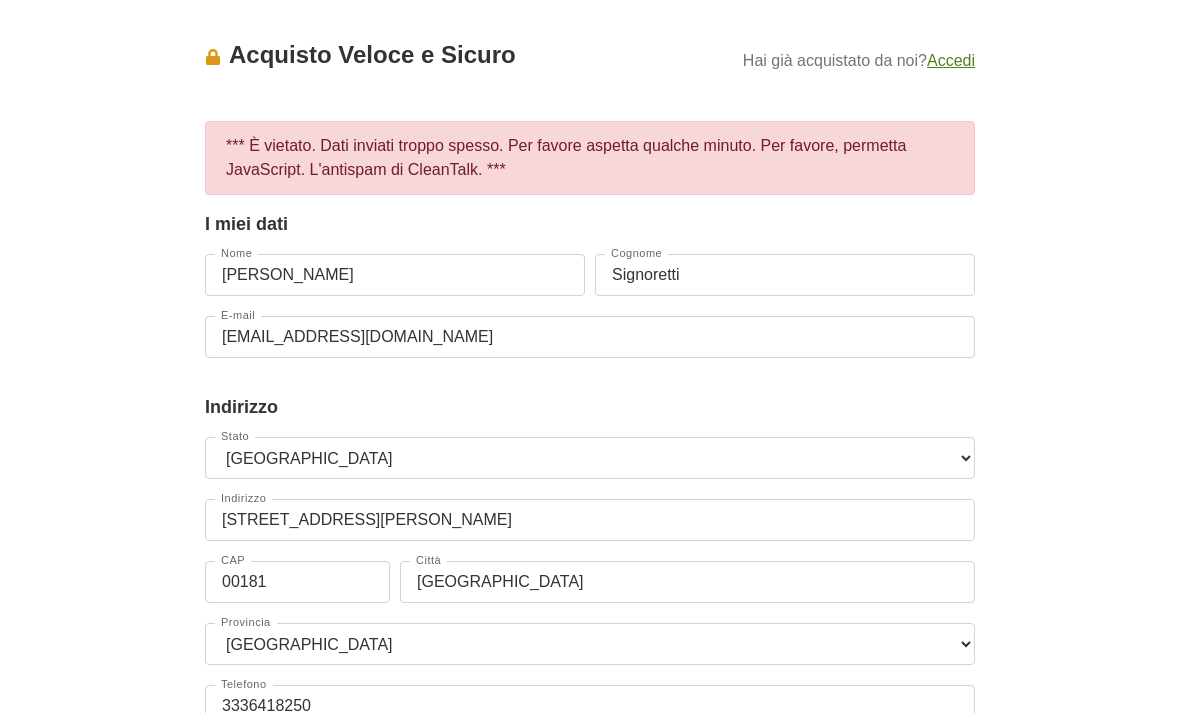 scroll, scrollTop: 0, scrollLeft: 0, axis: both 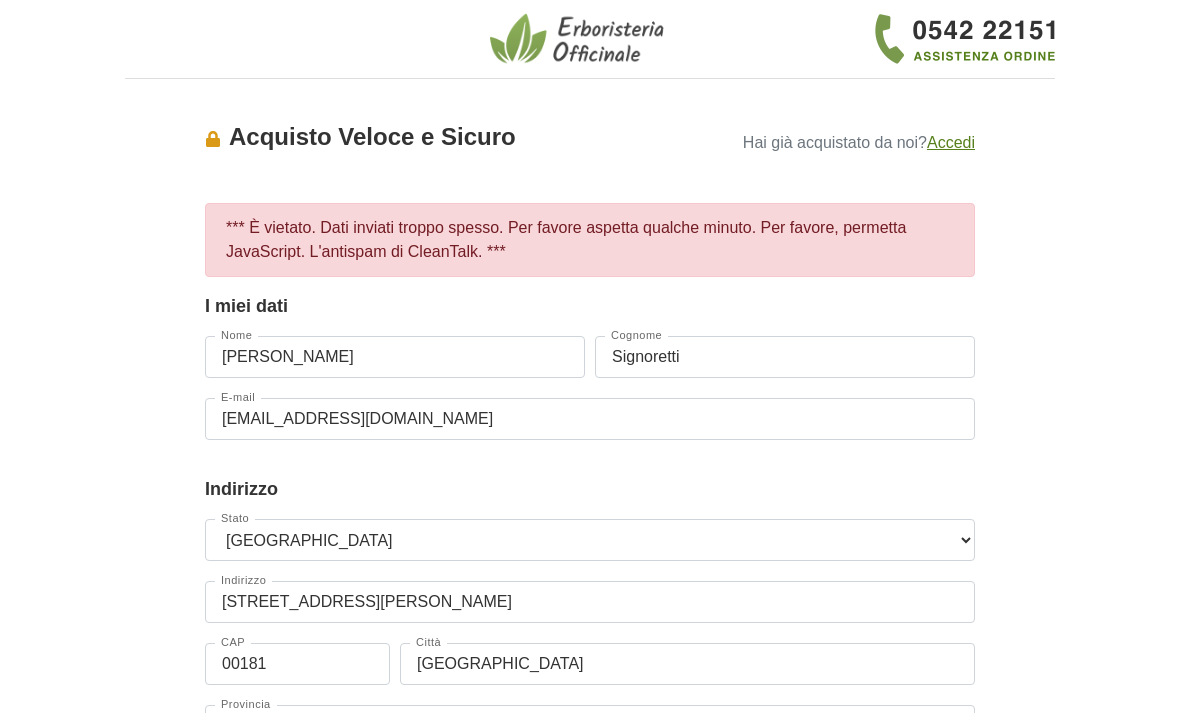 click at bounding box center [580, 39] 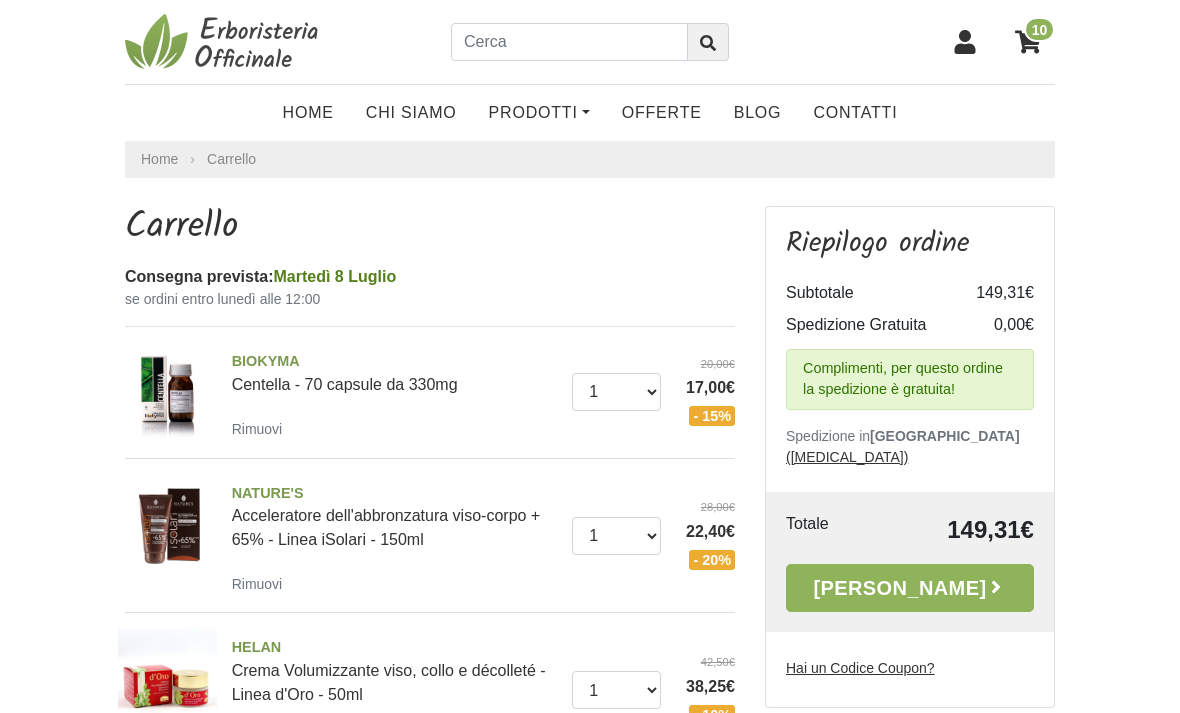 scroll, scrollTop: 0, scrollLeft: 0, axis: both 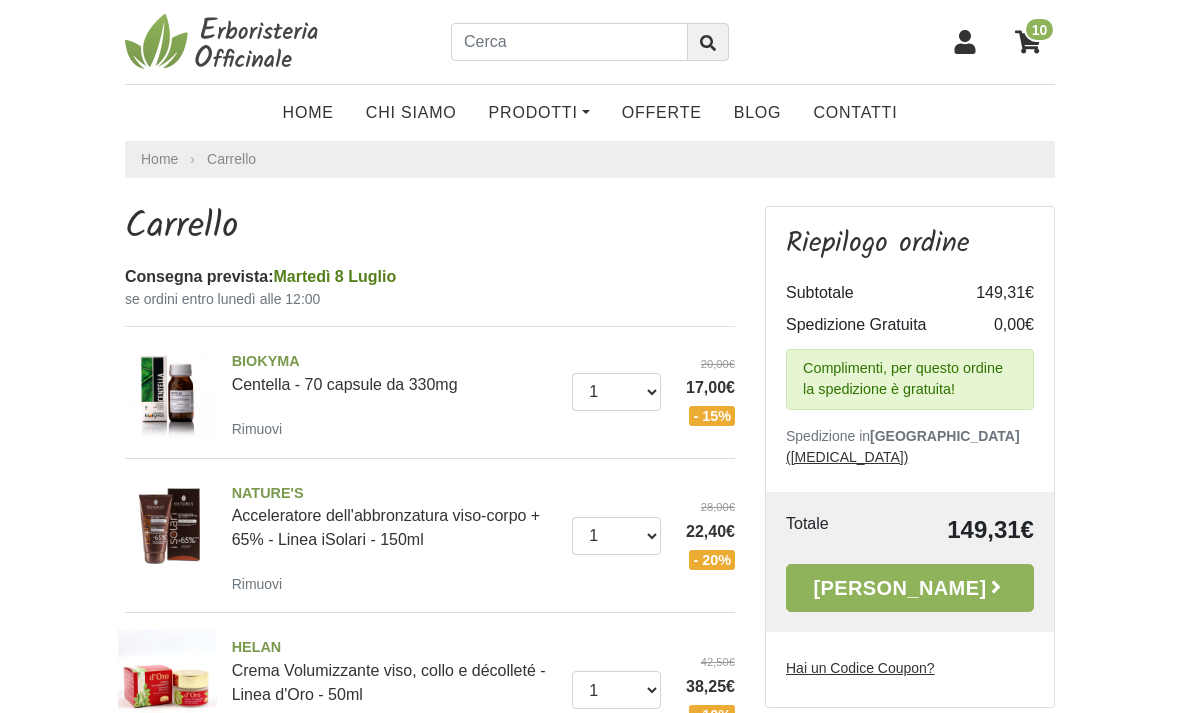 click on "Alla Cassa" at bounding box center (910, 588) 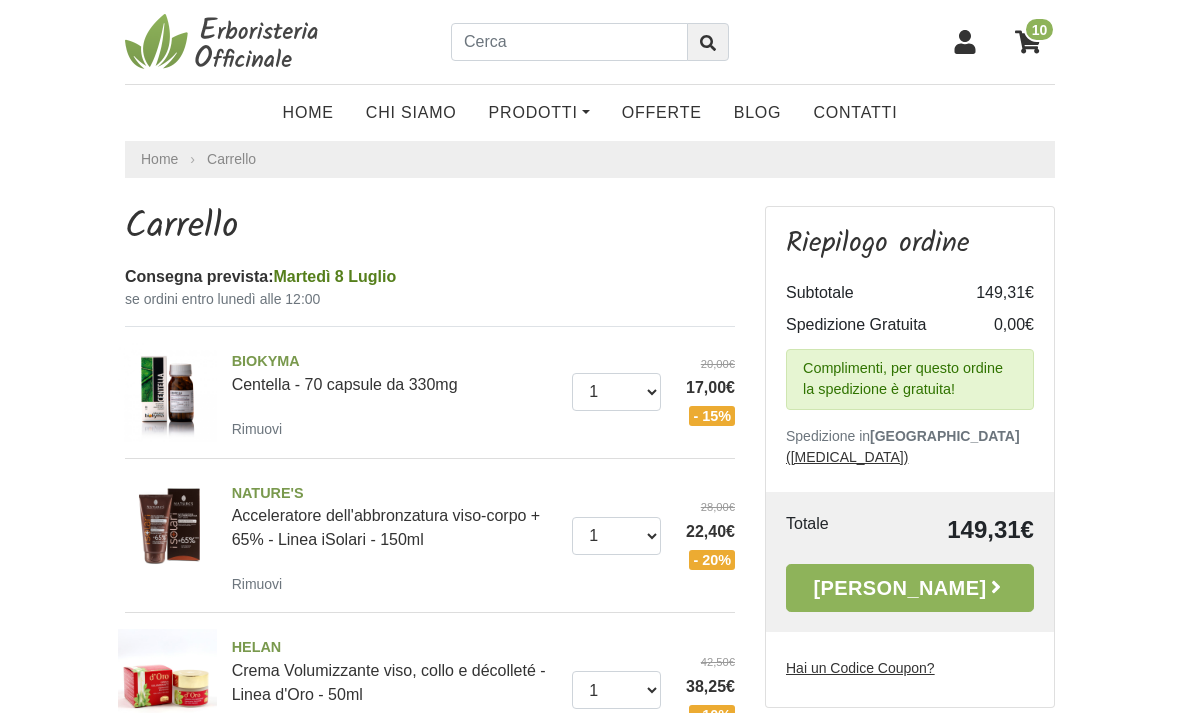 click on "Alla Cassa" at bounding box center [910, 588] 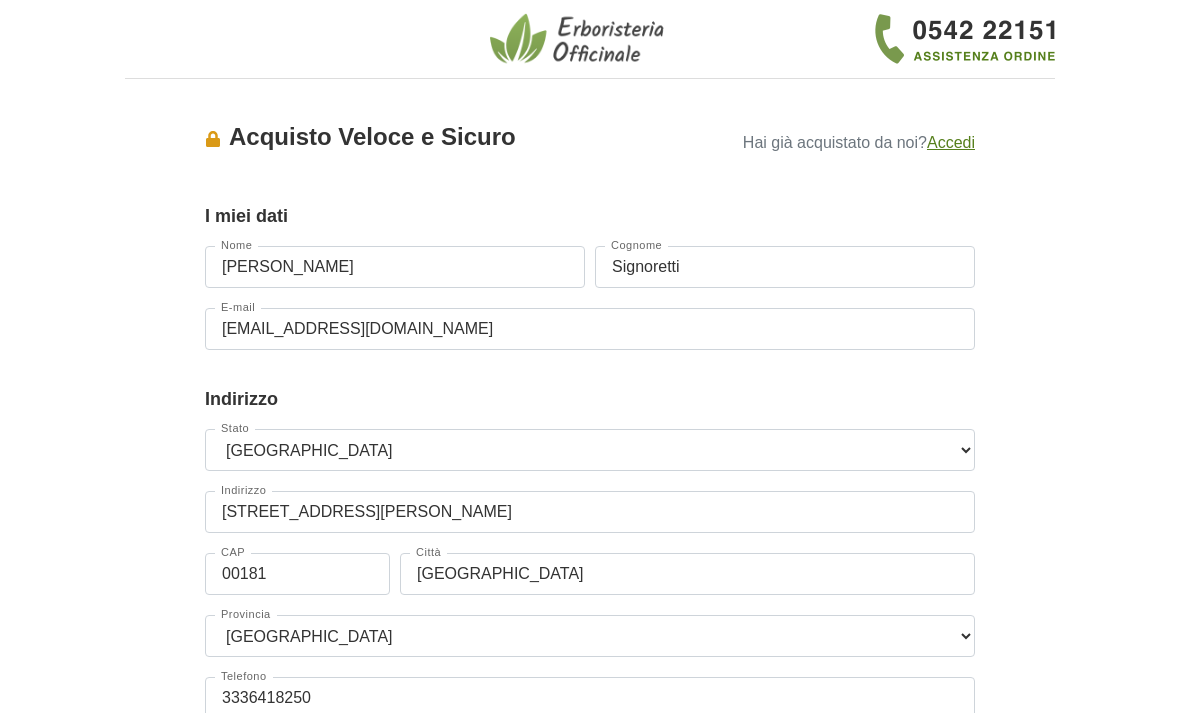 scroll, scrollTop: 0, scrollLeft: 0, axis: both 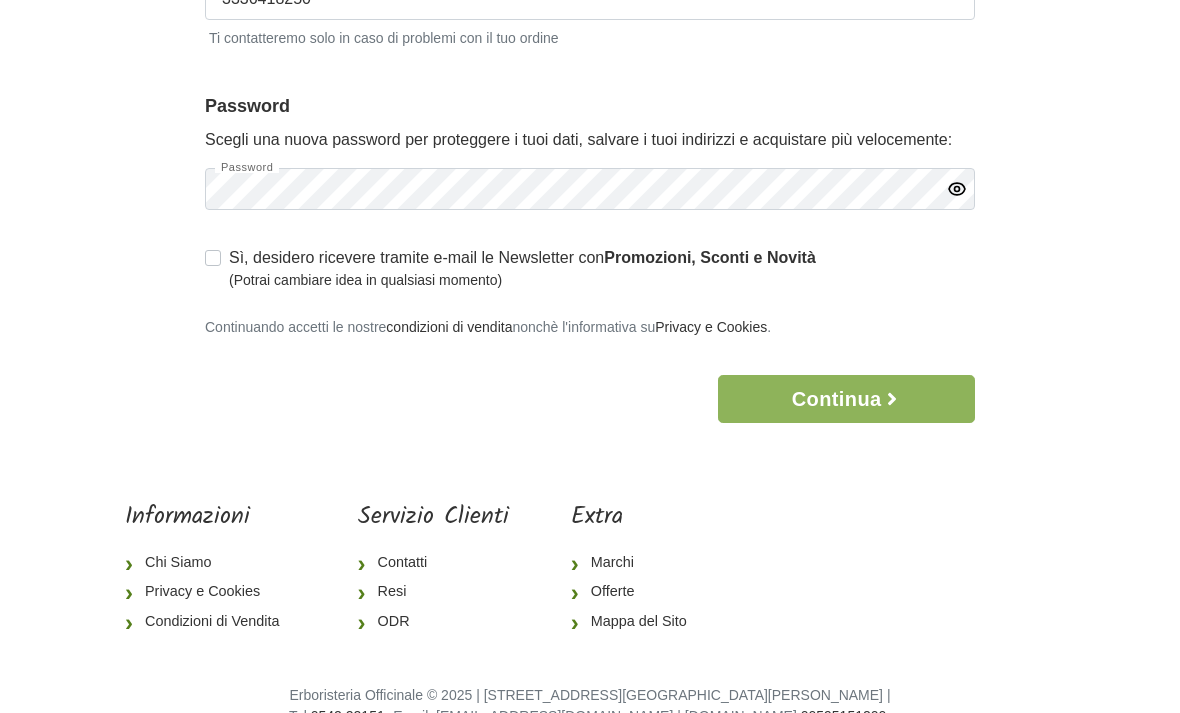 click on "Continua" at bounding box center (846, 399) 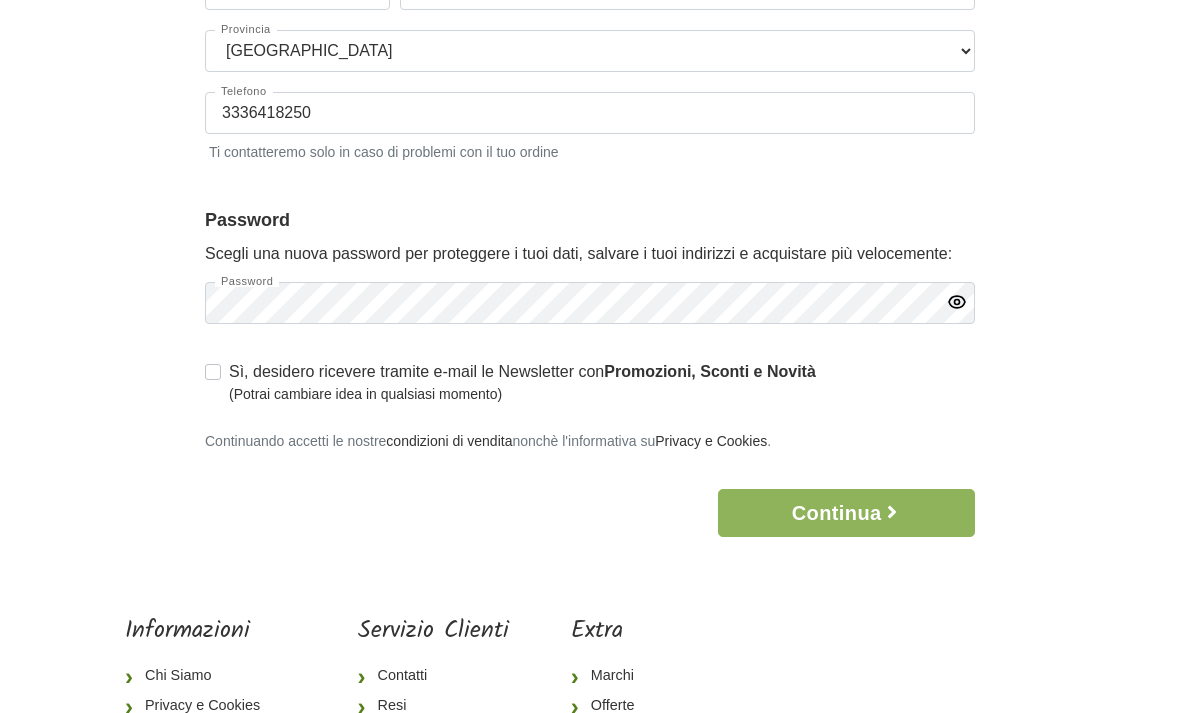 scroll, scrollTop: 0, scrollLeft: 0, axis: both 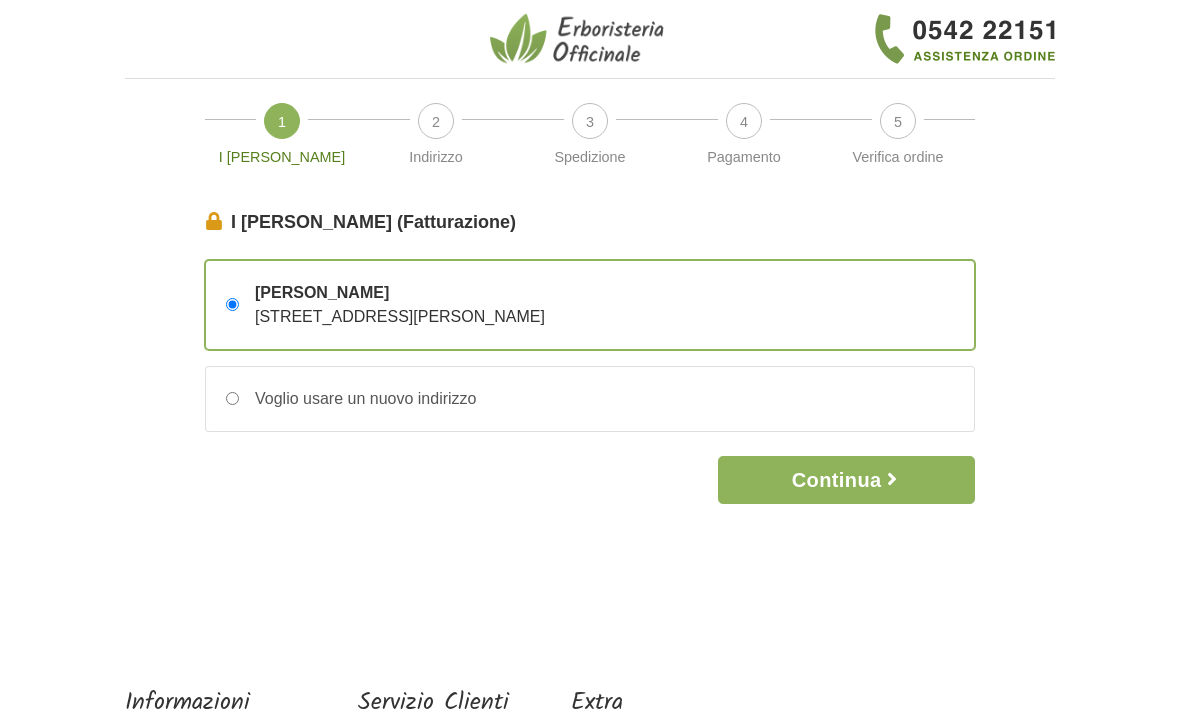 click on "Voglio usare un nuovo indirizzo" at bounding box center [232, 398] 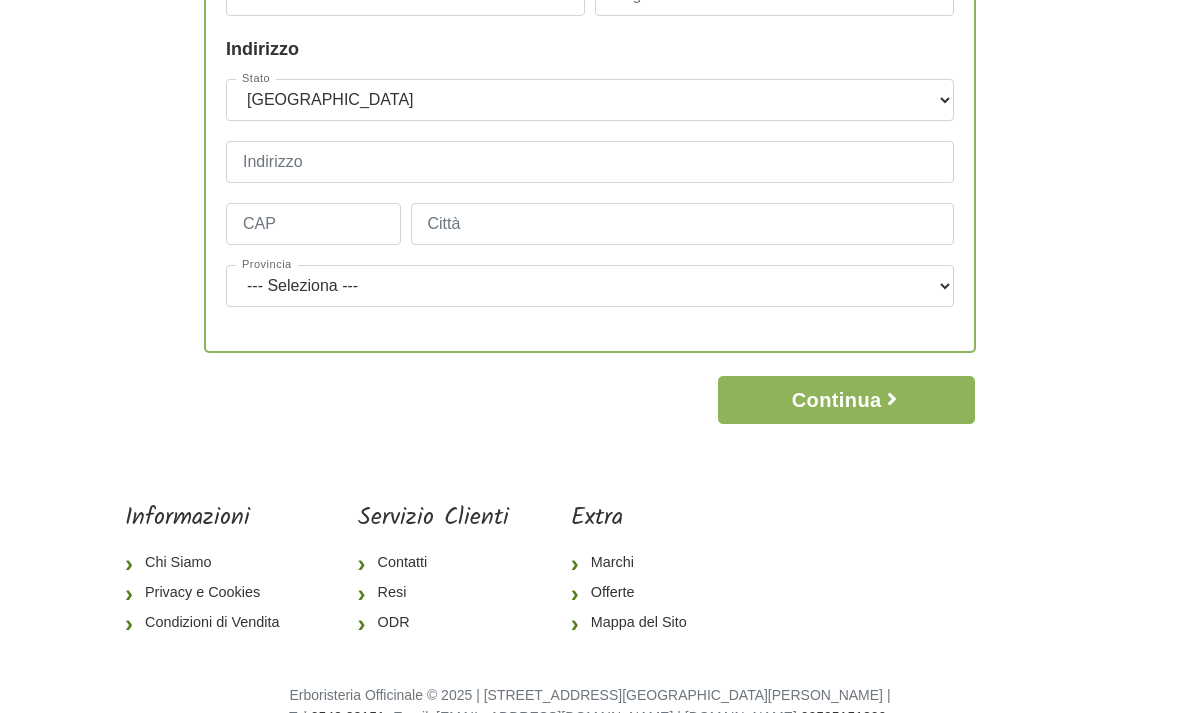 click on "Continua" at bounding box center [846, 400] 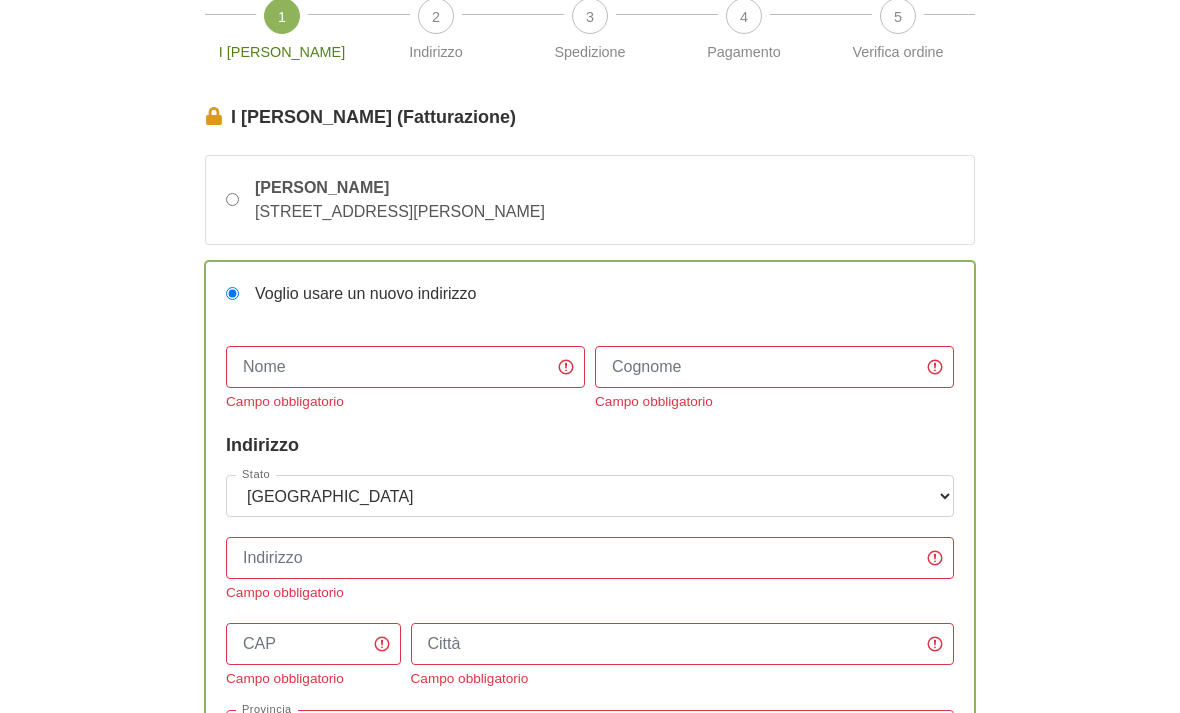 scroll, scrollTop: 98, scrollLeft: 0, axis: vertical 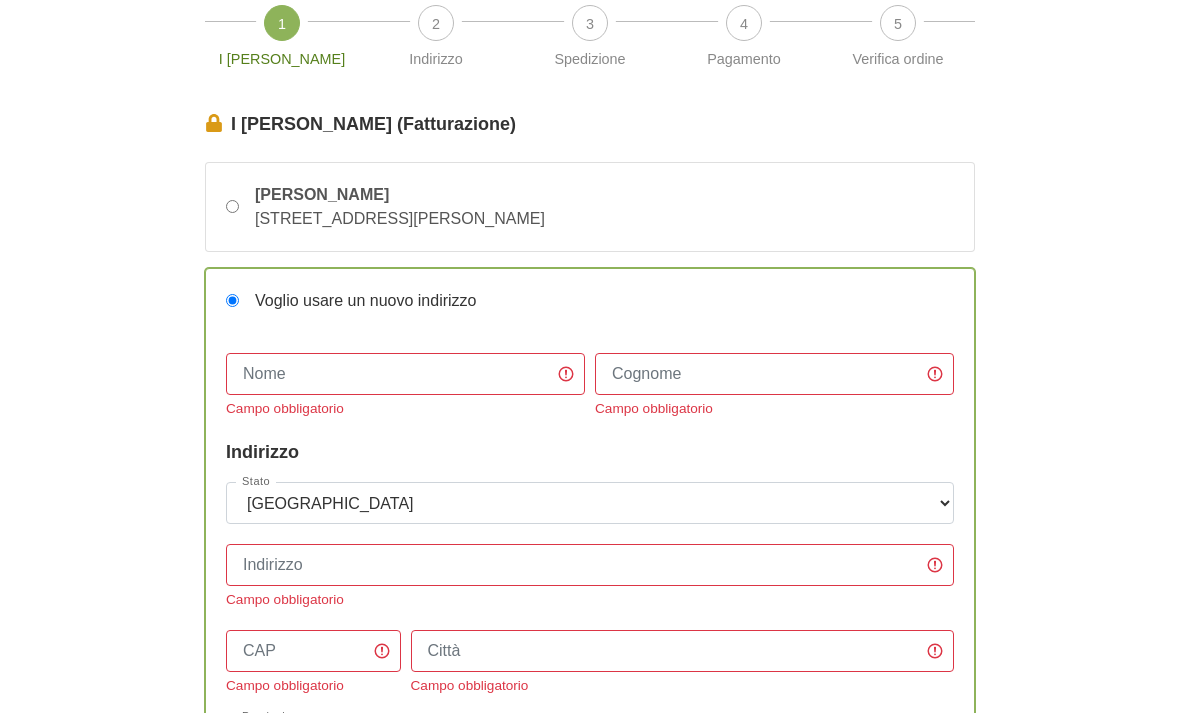 click on "[PERSON_NAME]
[STREET_ADDRESS][PERSON_NAME]" at bounding box center [232, 206] 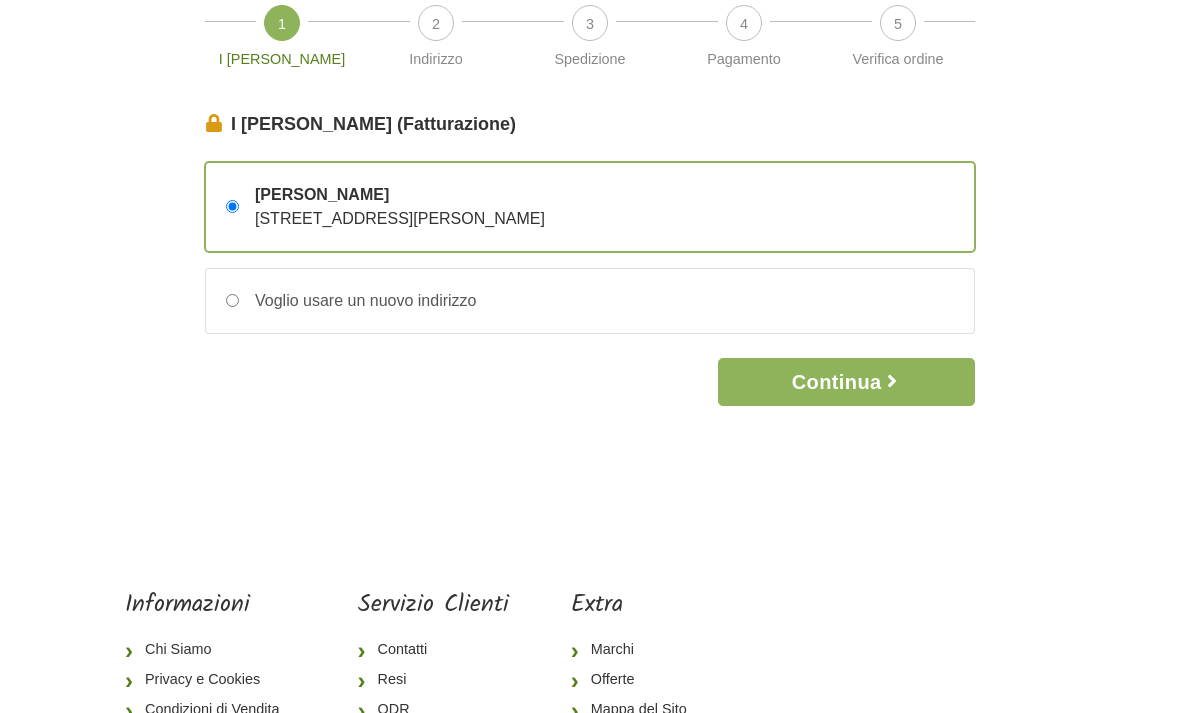 click on "Continua" at bounding box center [846, 382] 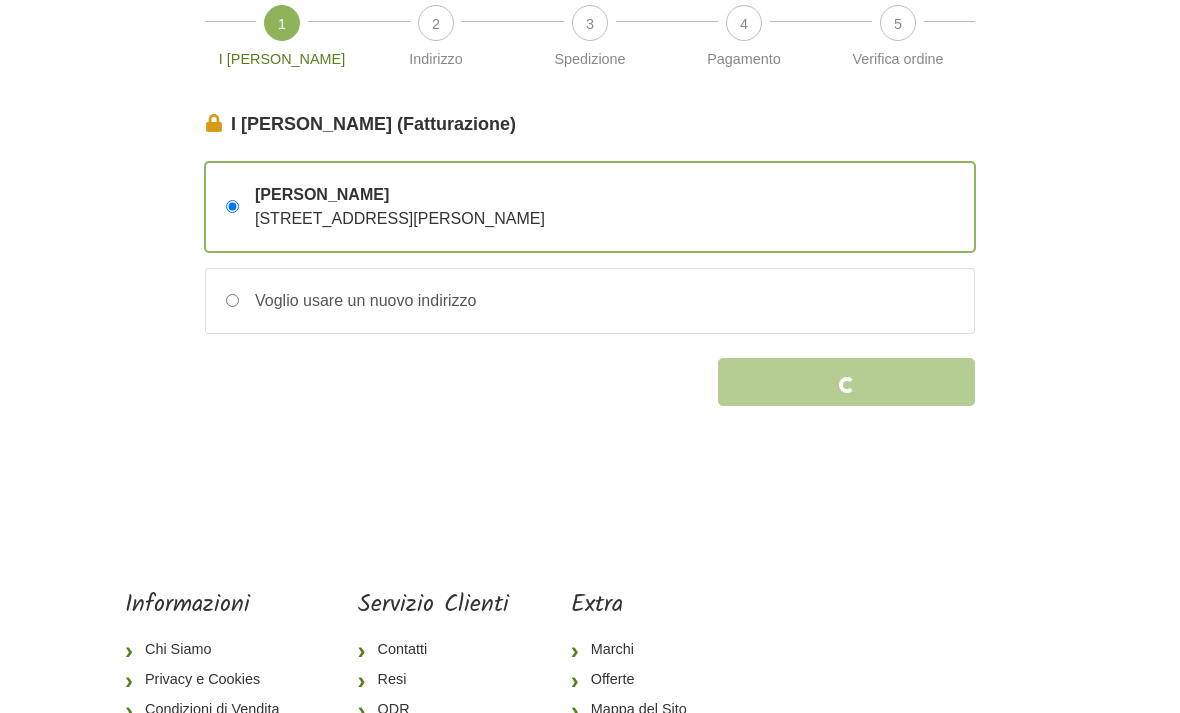 scroll, scrollTop: 0, scrollLeft: 0, axis: both 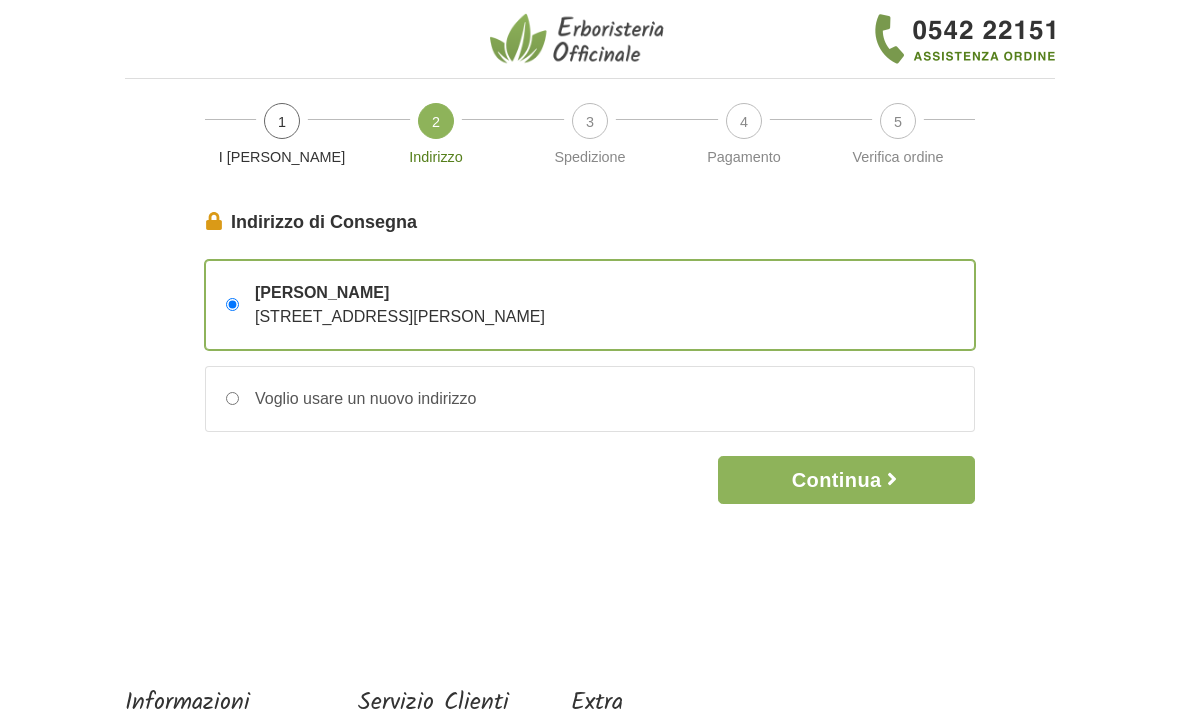 click 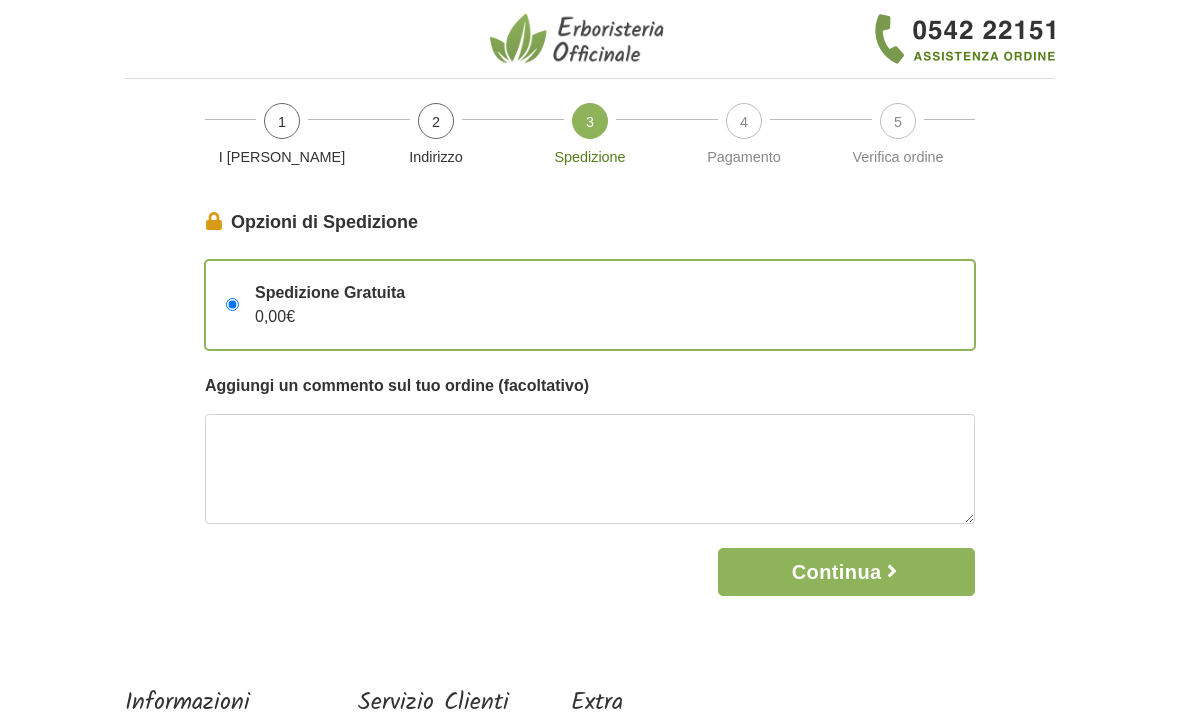 click on "1" at bounding box center [282, 121] 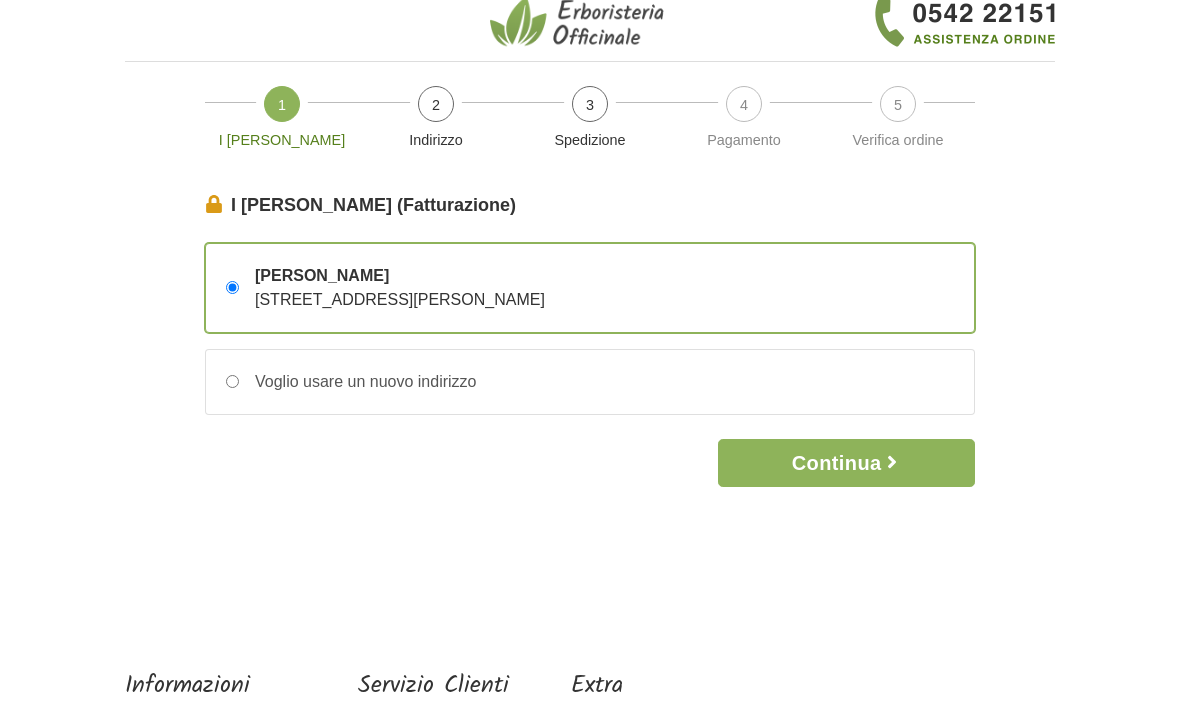 scroll, scrollTop: 0, scrollLeft: 0, axis: both 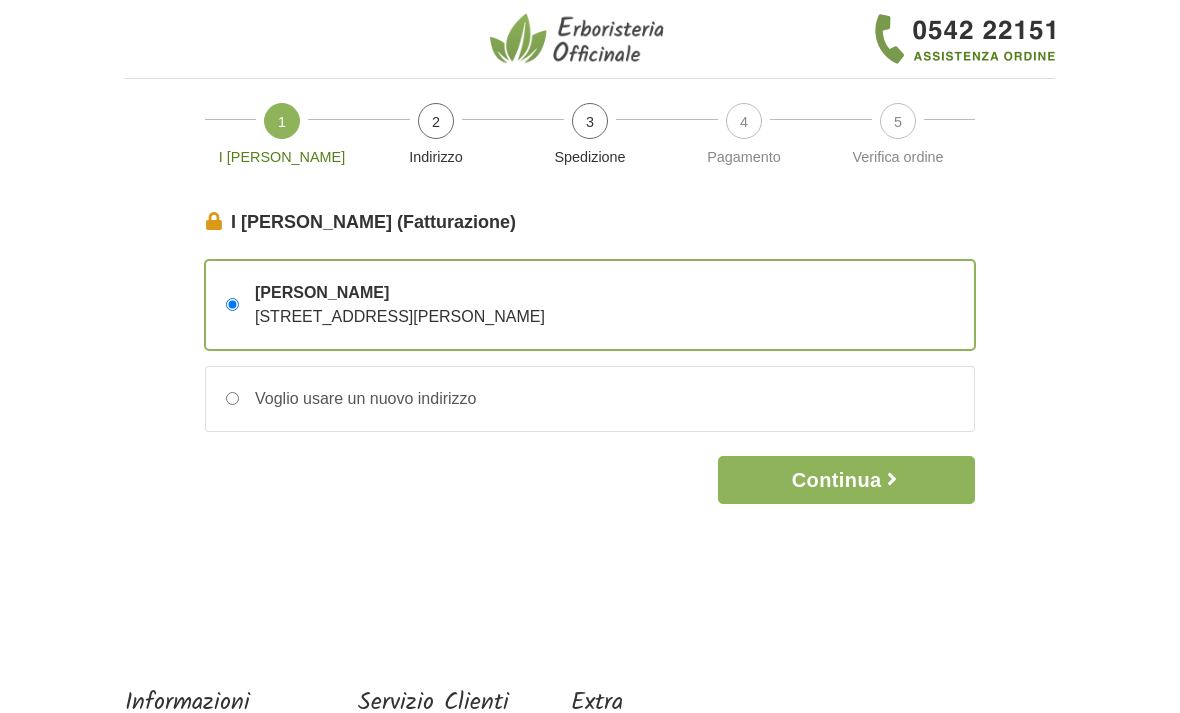 click on "1" at bounding box center [282, 121] 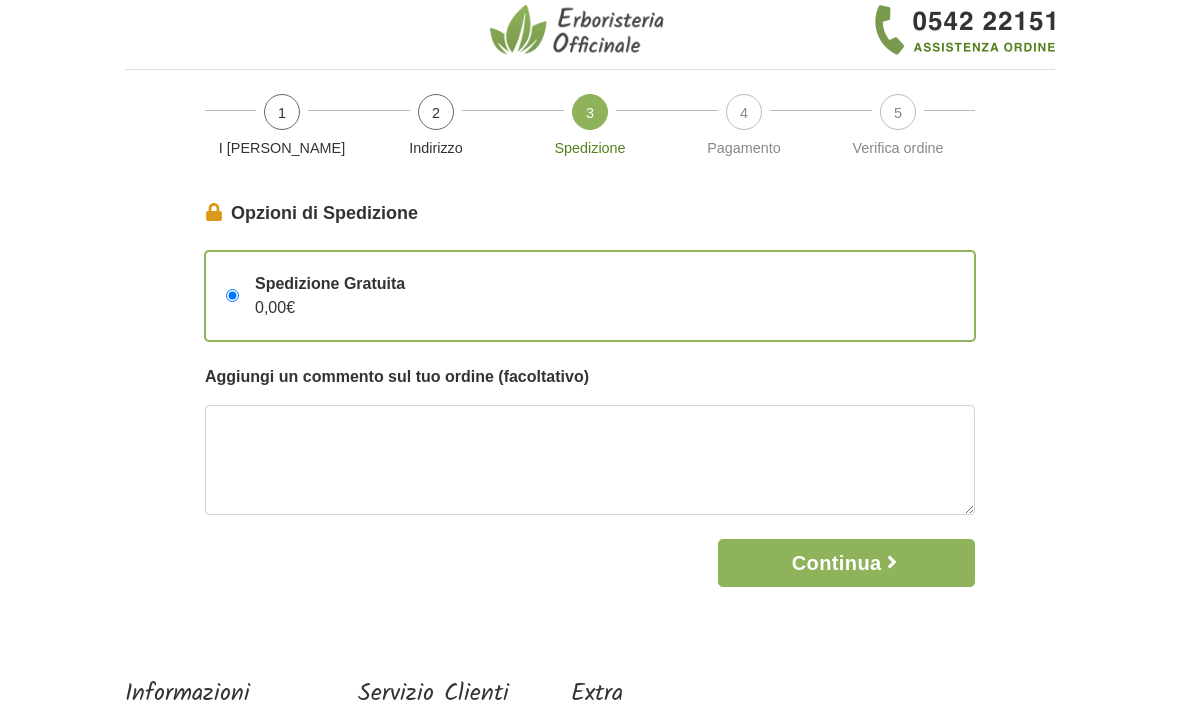 scroll, scrollTop: 0, scrollLeft: 0, axis: both 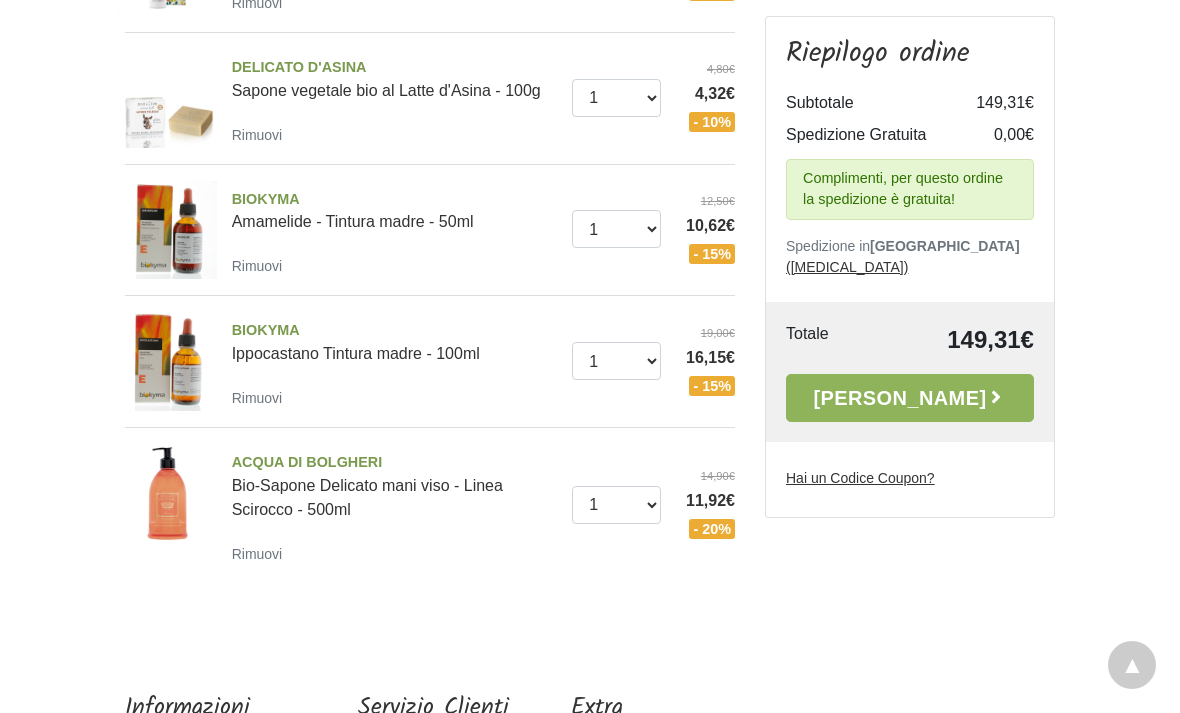 click on "[PERSON_NAME]" at bounding box center (910, 398) 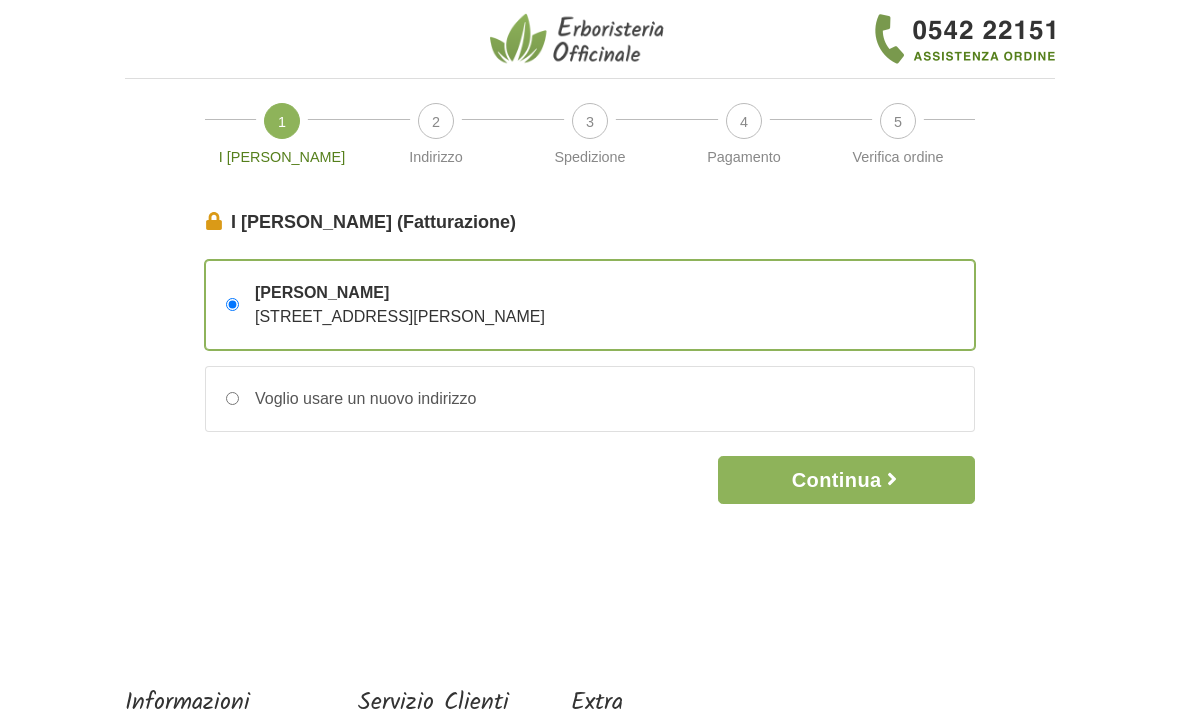 scroll, scrollTop: 0, scrollLeft: 0, axis: both 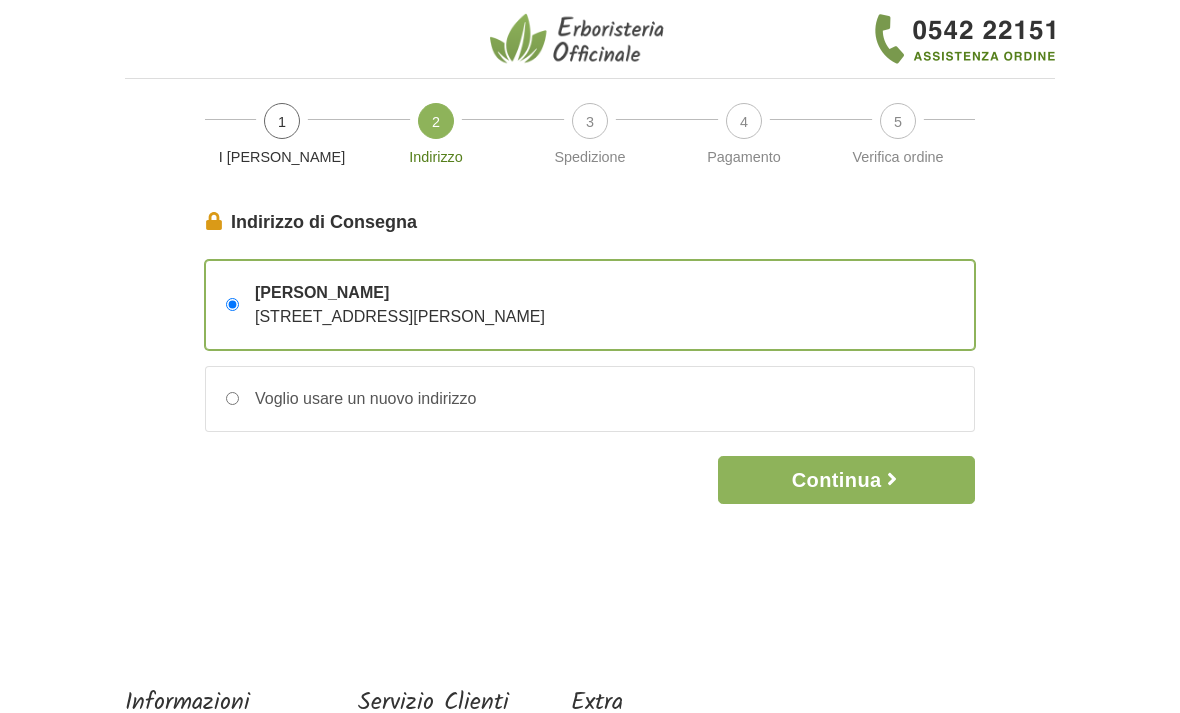 click on "Voglio usare un nuovo indirizzo" at bounding box center (357, 399) 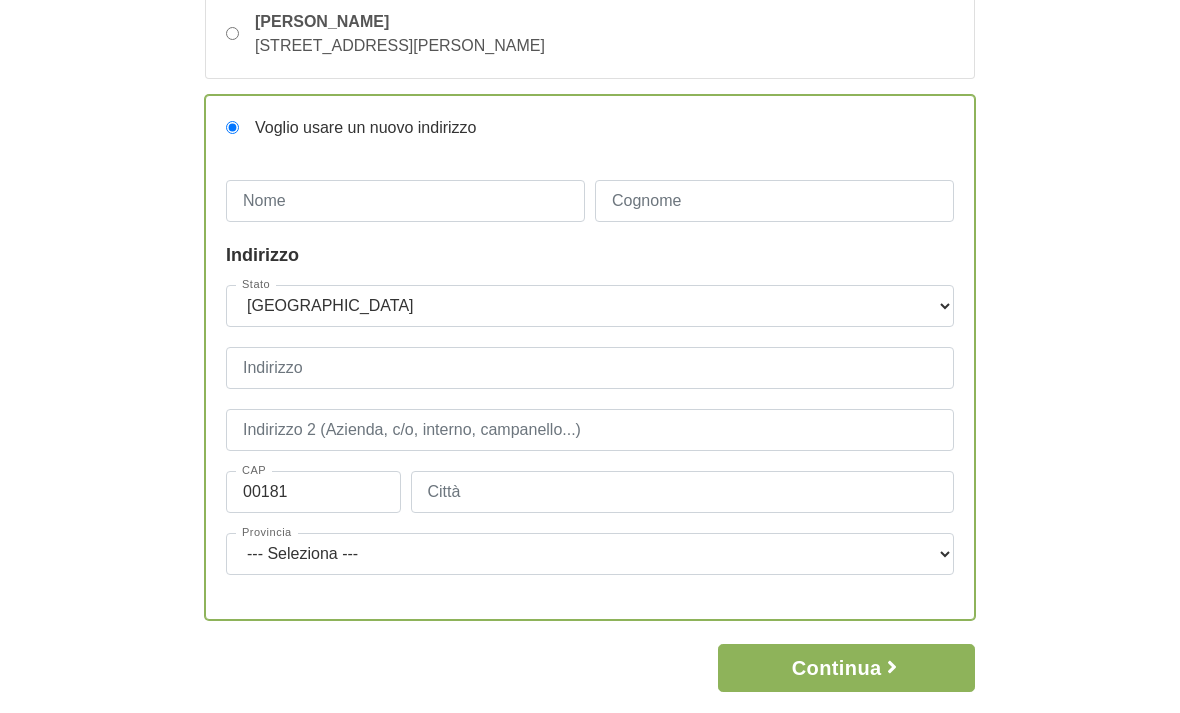 scroll, scrollTop: 291, scrollLeft: 0, axis: vertical 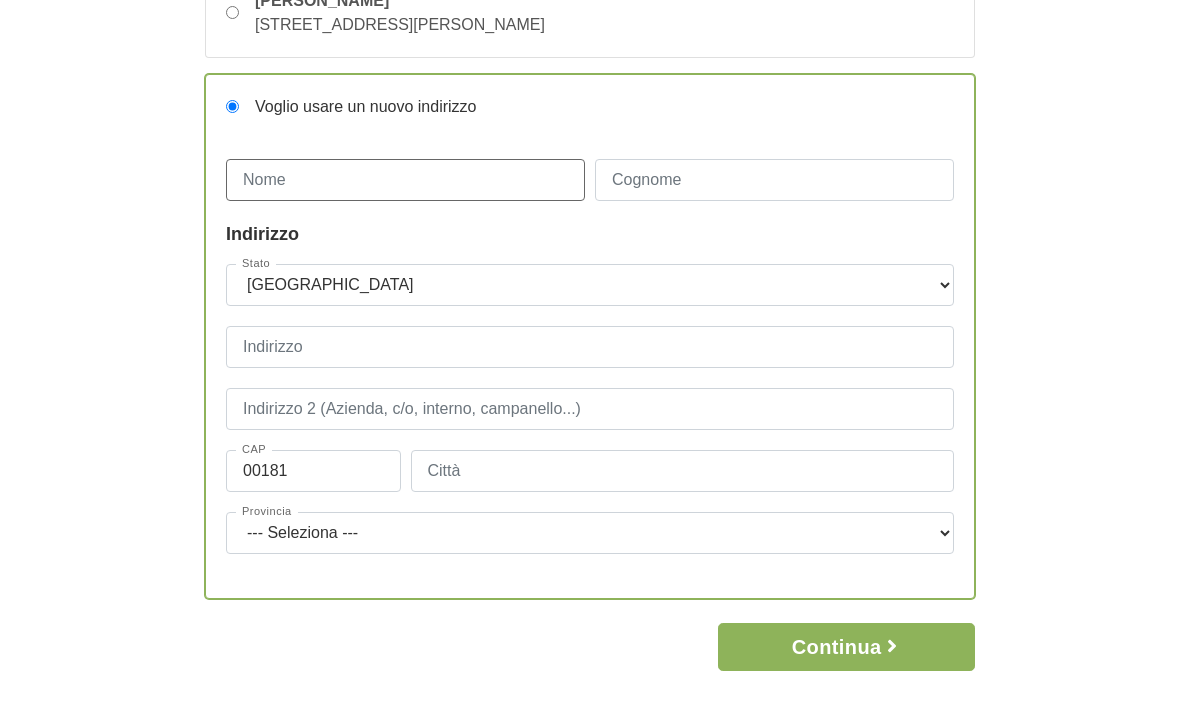 click on "Nome" at bounding box center (405, 181) 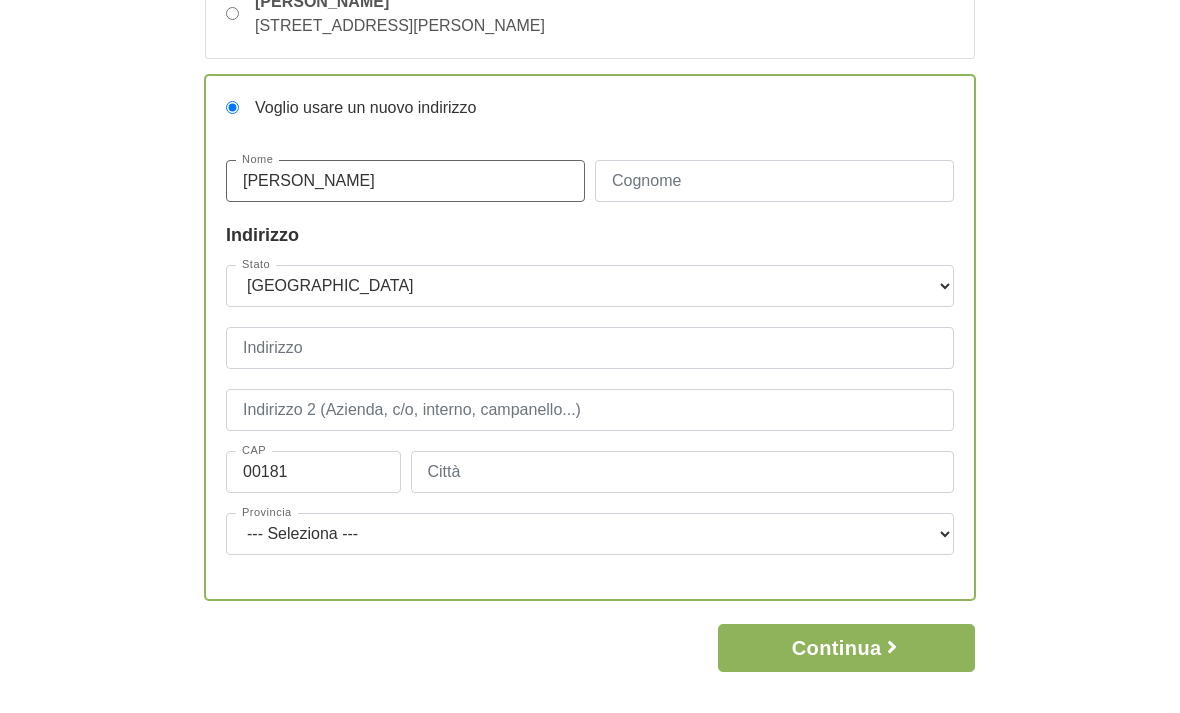 type on "Sara" 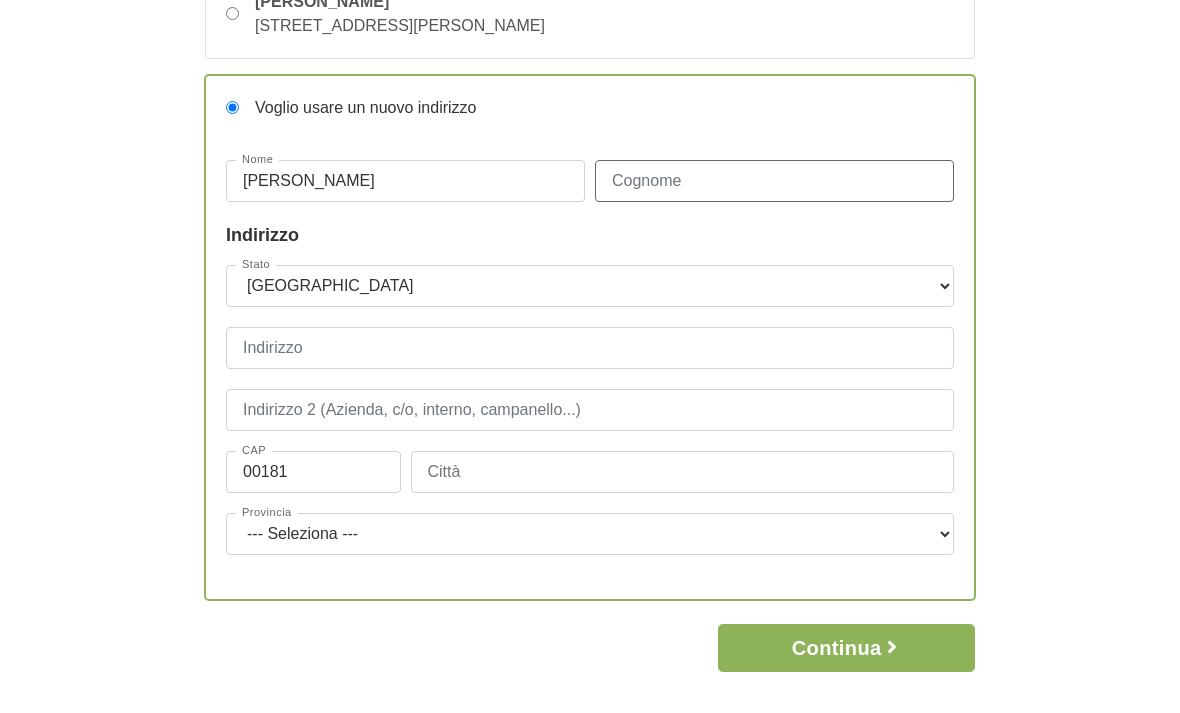 click on "Cognome" at bounding box center (774, 181) 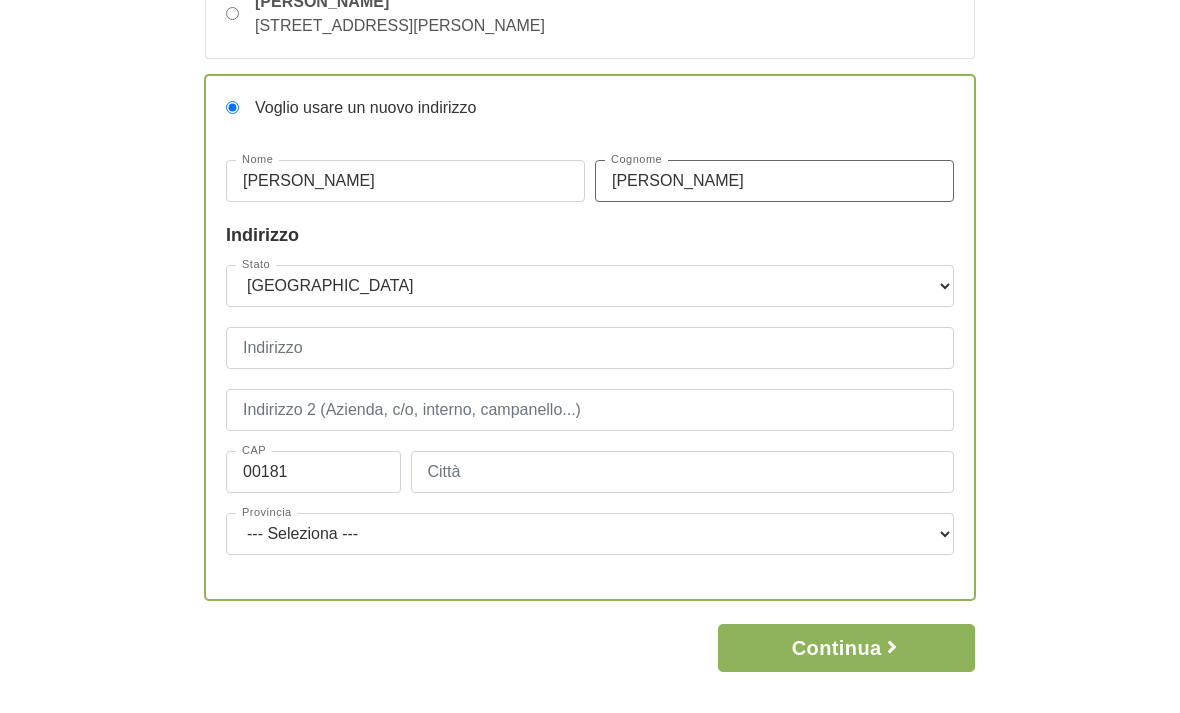 type on "Signorett" 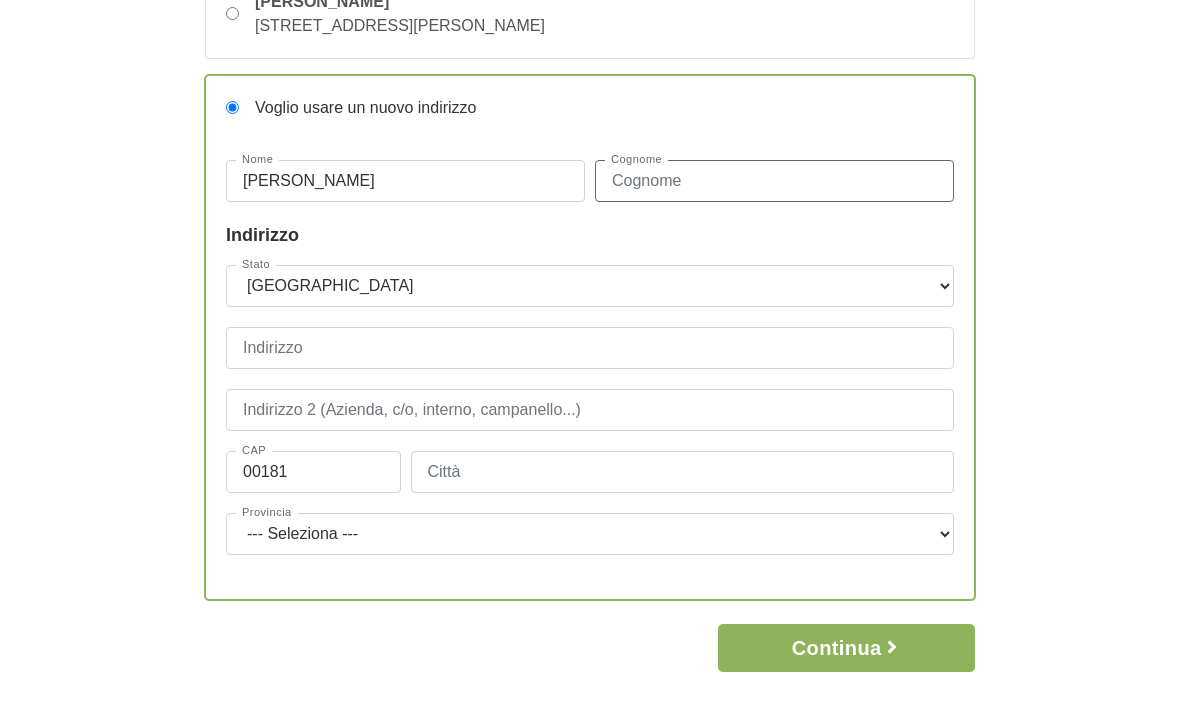 type on "Signoretti" 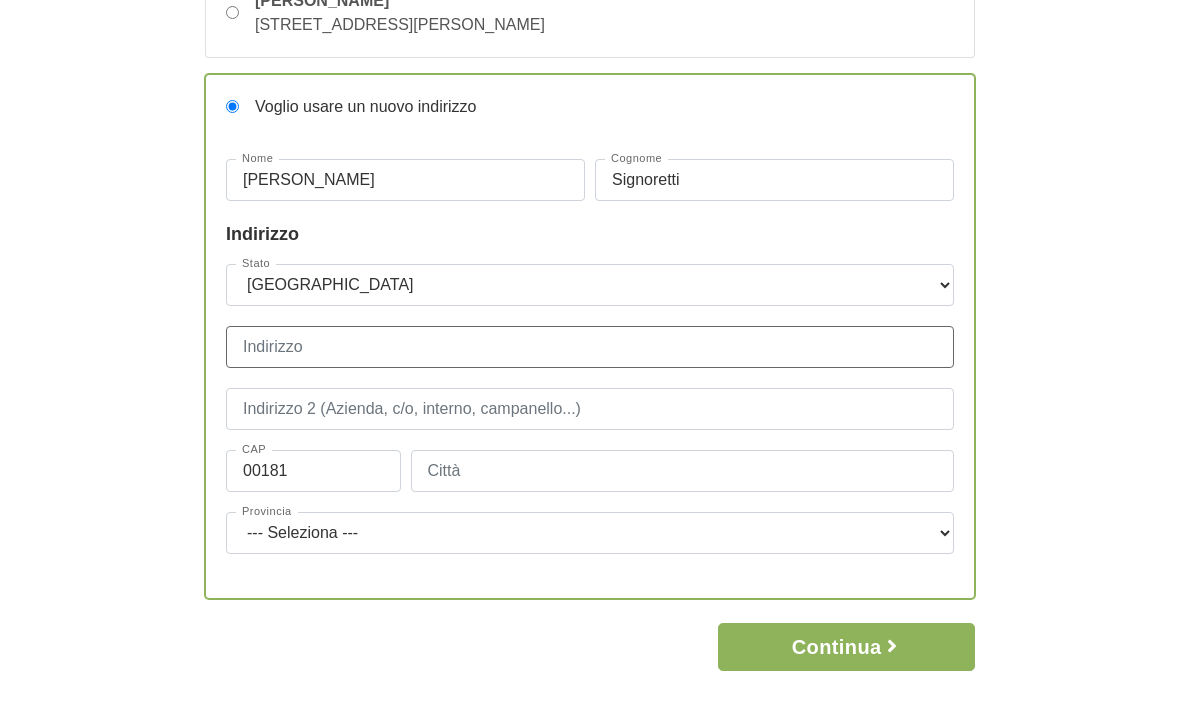 click on "Indirizzo" at bounding box center [590, 348] 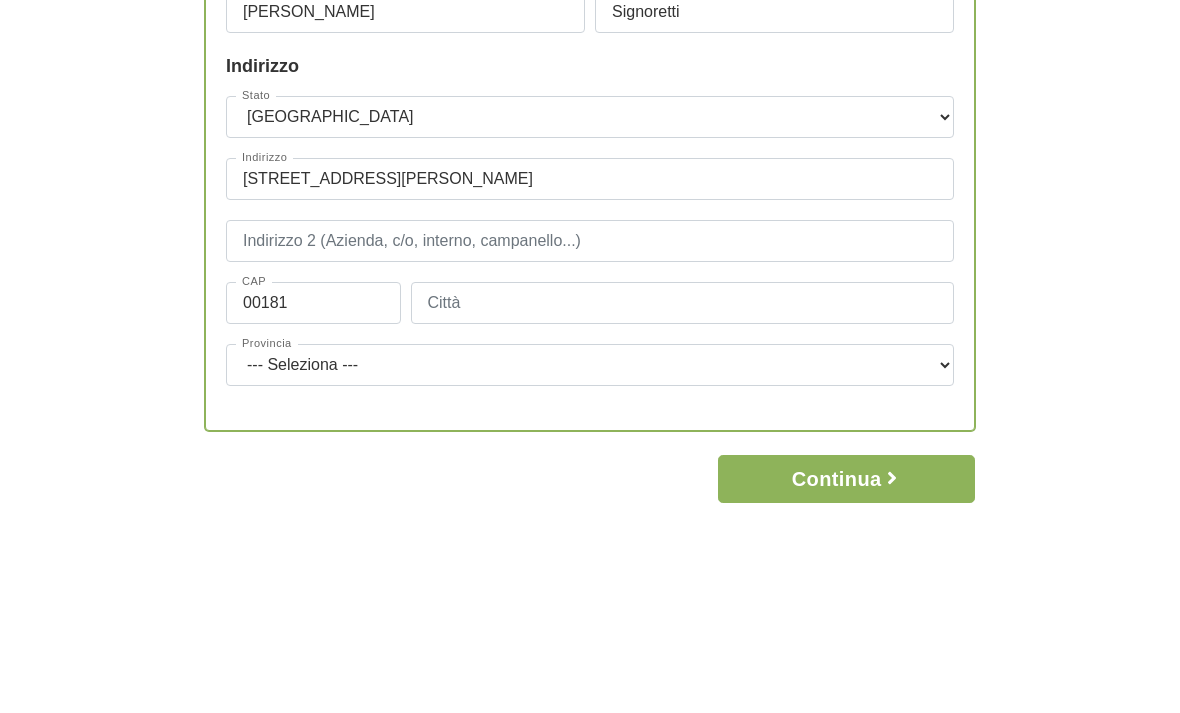 scroll, scrollTop: 461, scrollLeft: 0, axis: vertical 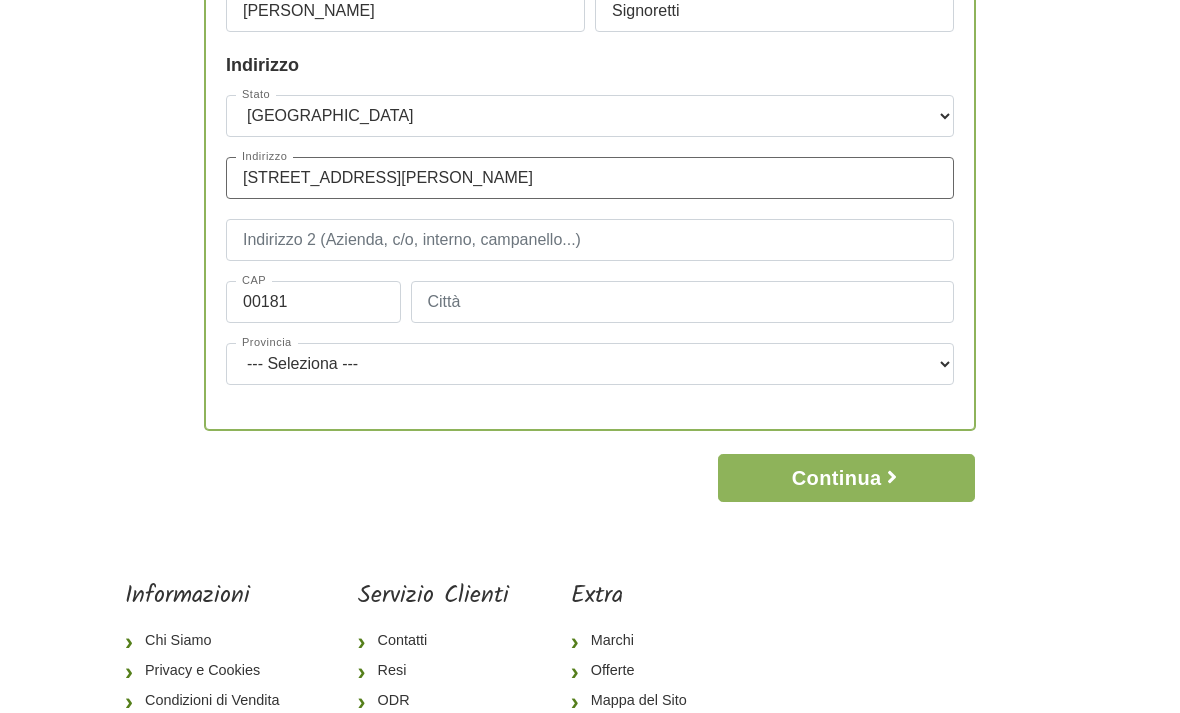 type on "Via clelia 36" 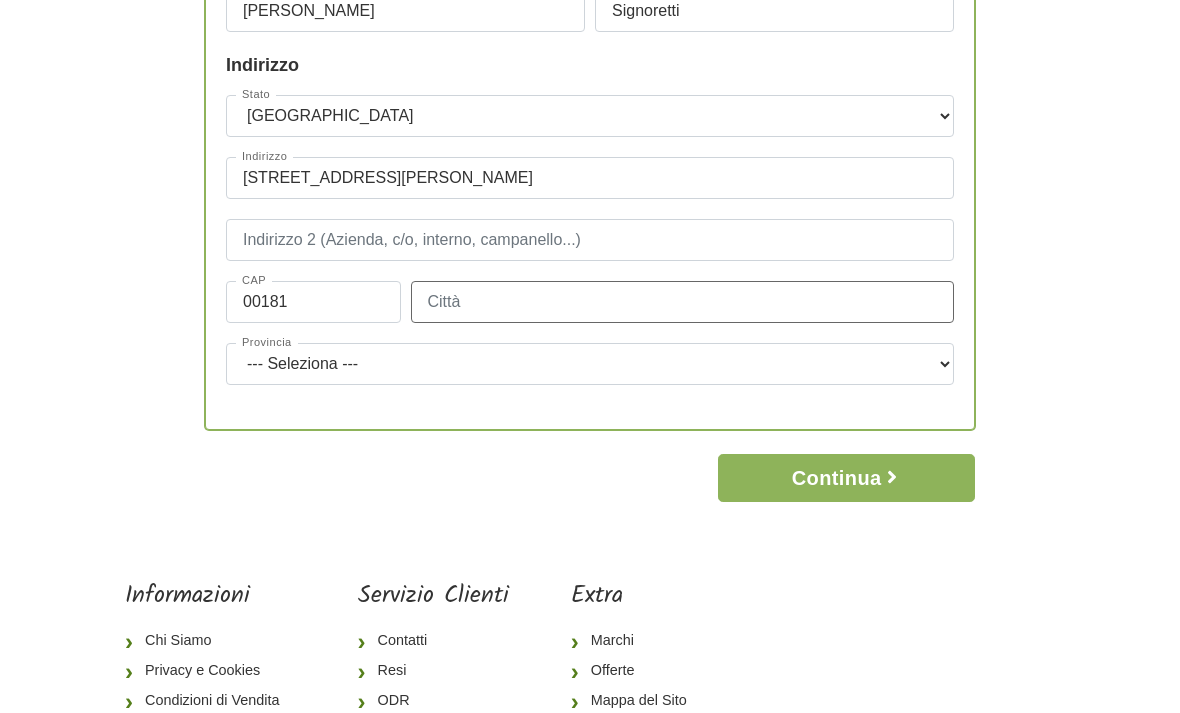 click on "Città" at bounding box center (683, 302) 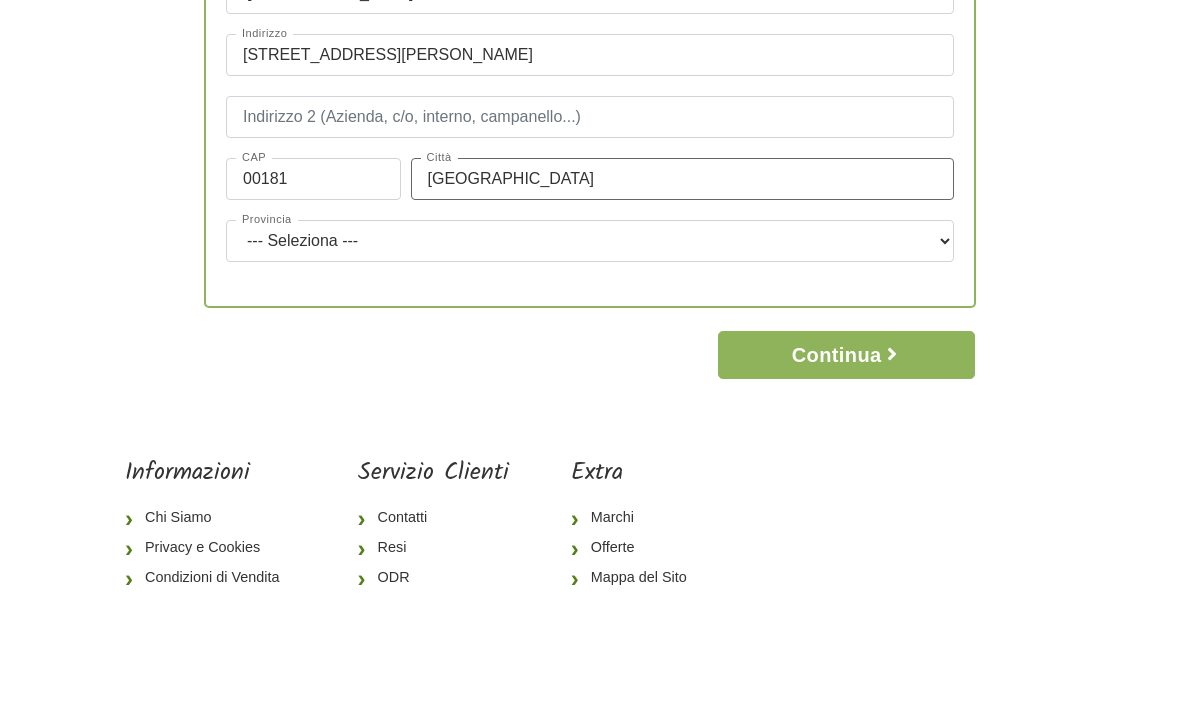 type on "Roma" 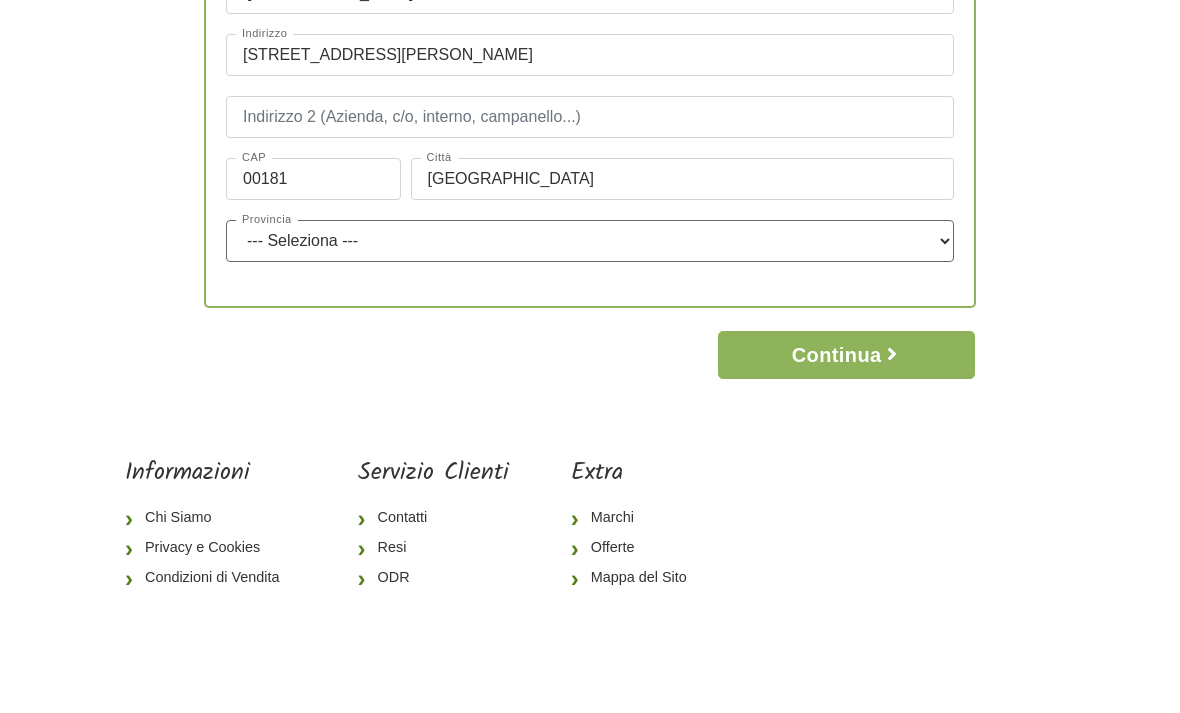 click on "--- Seleziona ---  Agrigento Alessandria Ancona Aosta Arezzo Ascoli Piceno Asti Avellino Bari Barletta-Andria-Trani Belluno Benevento Bergamo Biella Bologna Bolzano Brescia Brindisi Cagliari Caltanissetta Campobasso Caserta Catania Catanzaro Chieti Como Cosenza Cremona Crotone Cuneo Enna Fermo Ferrara Firenze Foggia Forli-Cesena Frosinone Genova Gorizia Grosseto Imperia Isernia L'Aquila La Spezia Latina Lecce Lecco Livorno Lodi Lucca Macerata Mantova Massa-Carrara Matera Messina Milano Modena Monza Brianza Napoli Novara Nuoro Oristano Padova Palermo Parma Pavia Perugia Pesaro e Urbino Pescara Piacenza Pisa Pistoia Pordenone Potenza Prato Ragusa Ravenna Reggio Calabria Reggio Emilia Rieti Rimini Roma Rovigo Salerno Sassari Savona Siena Siracusa Sondrio Taranto Teramo Terni Torino Trapani Trento Treviso Trieste Udine Varese Venezia Verbano-Cusio-Ossola Vercelli Verona Vibo Valentia Vicenza Viterbo" at bounding box center [590, 365] 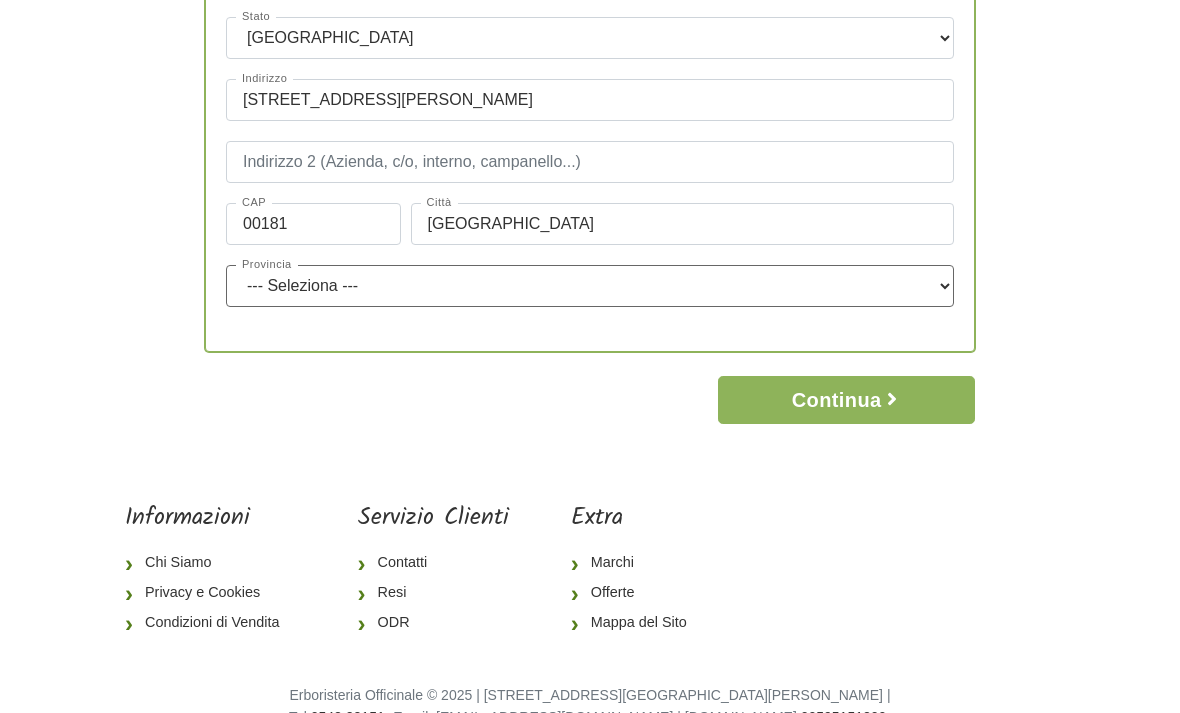 click on "--- Seleziona ---  Agrigento Alessandria Ancona Aosta Arezzo Ascoli Piceno Asti Avellino Bari Barletta-Andria-Trani Belluno Benevento Bergamo Biella Bologna Bolzano Brescia Brindisi Cagliari Caltanissetta Campobasso Caserta Catania Catanzaro Chieti Como Cosenza Cremona Crotone Cuneo Enna Fermo Ferrara Firenze Foggia Forli-Cesena Frosinone Genova Gorizia Grosseto Imperia Isernia L'Aquila La Spezia Latina Lecce Lecco Livorno Lodi Lucca Macerata Mantova Massa-Carrara Matera Messina Milano Modena Monza Brianza Napoli Novara Nuoro Oristano Padova Palermo Parma Pavia Perugia Pesaro e Urbino Pescara Piacenza Pisa Pistoia Pordenone Potenza Prato Ragusa Ravenna Reggio Calabria Reggio Emilia Rieti Rimini Roma Rovigo Salerno Sassari Savona Siena Siracusa Sondrio Taranto Teramo Terni Torino Trapani Trento Treviso Trieste Udine Varese Venezia Verbano-Cusio-Ossola Vercelli Verona Vibo Valentia Vicenza Viterbo" at bounding box center (590, 286) 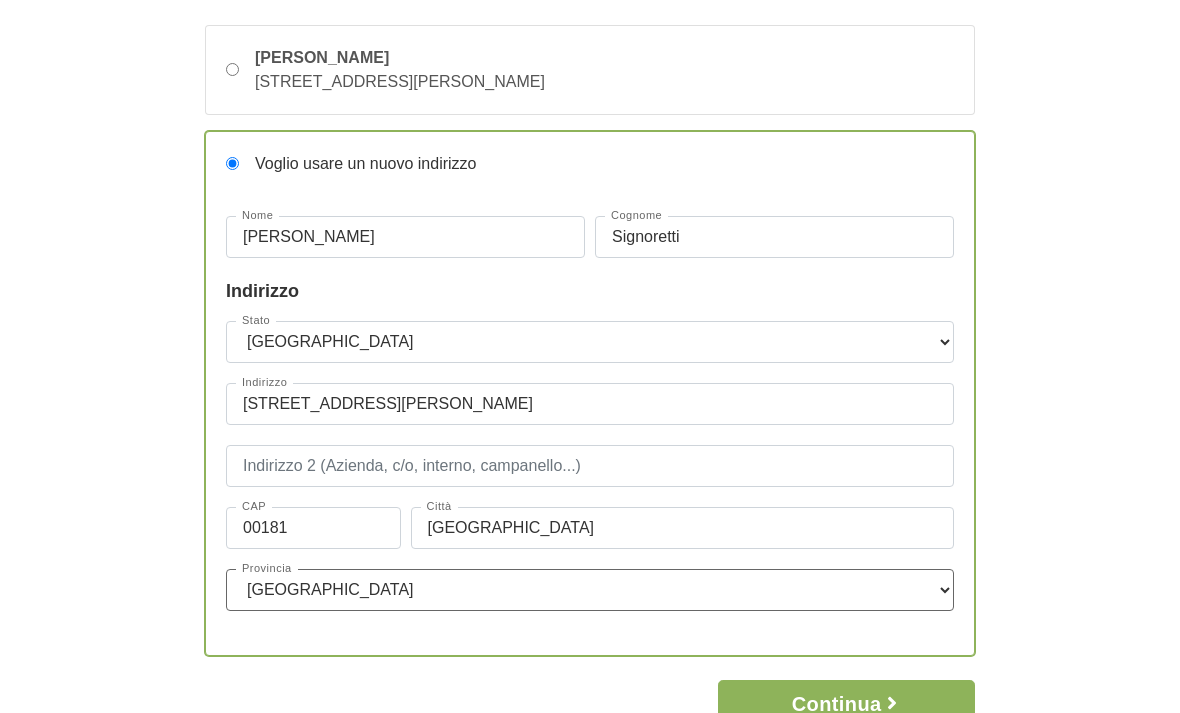 scroll, scrollTop: 236, scrollLeft: 0, axis: vertical 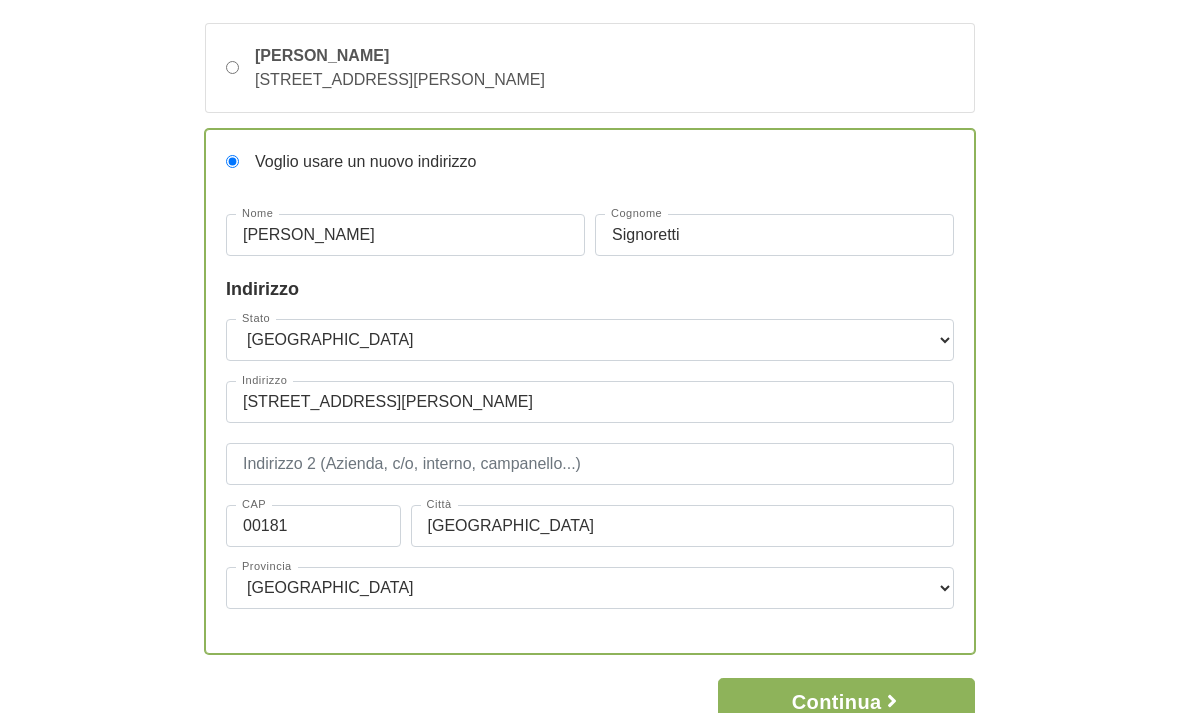 click 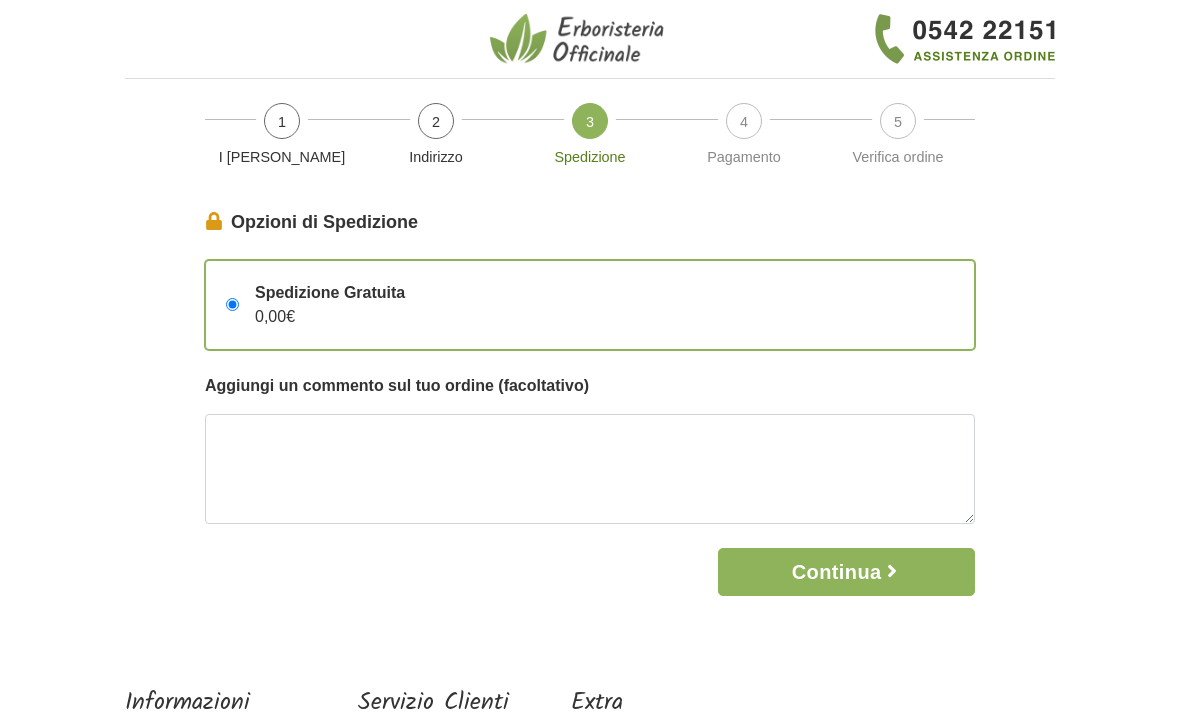 scroll, scrollTop: 64, scrollLeft: 0, axis: vertical 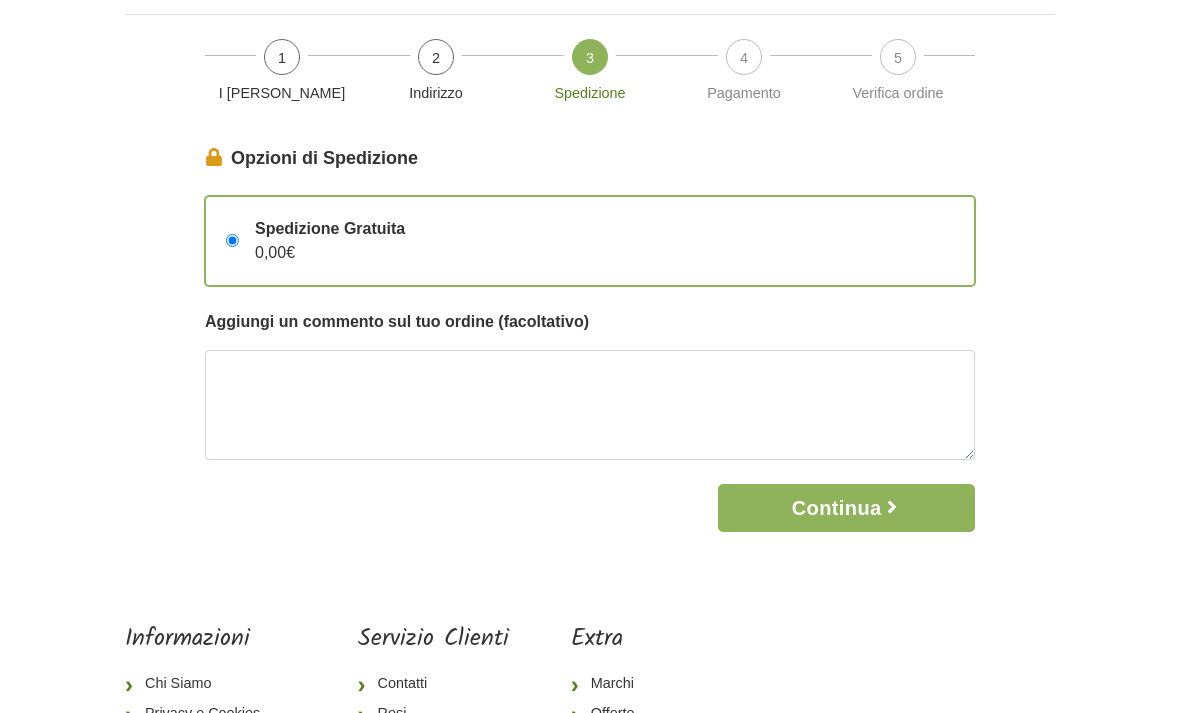 click on "Continua" at bounding box center (846, 508) 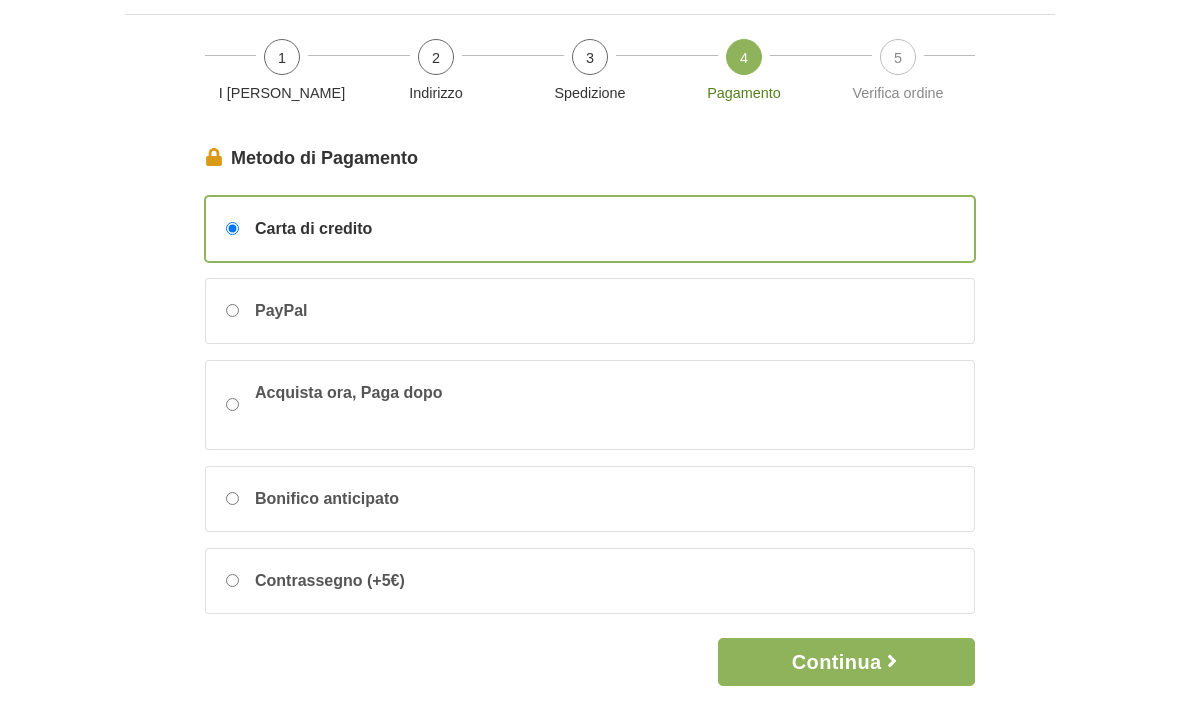scroll, scrollTop: 0, scrollLeft: 0, axis: both 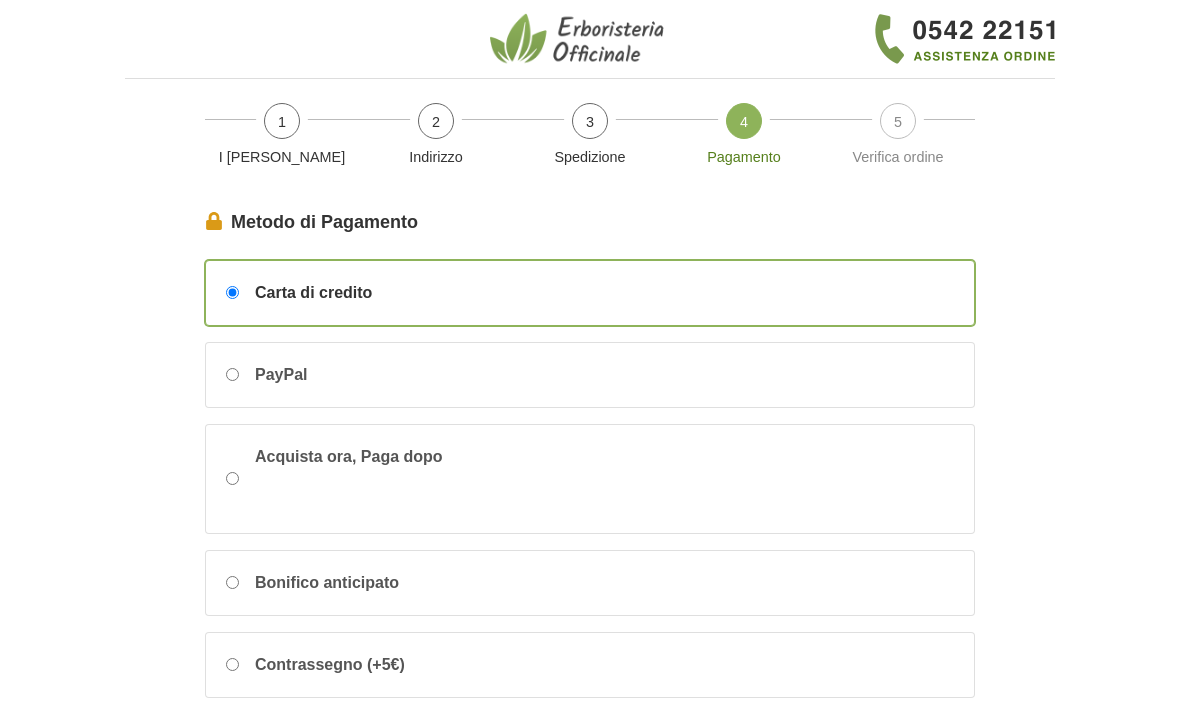 click on "1
I Miei Dati
2
Indirizzo
3
Spedizione
4
Pagamento
5
Verifica ordine
I Miei Dati (Fatturazione)
Continua
Sara Signoretti
Via clelia 15 – 00181 Roma , Roma, Italia" at bounding box center (590, 564) 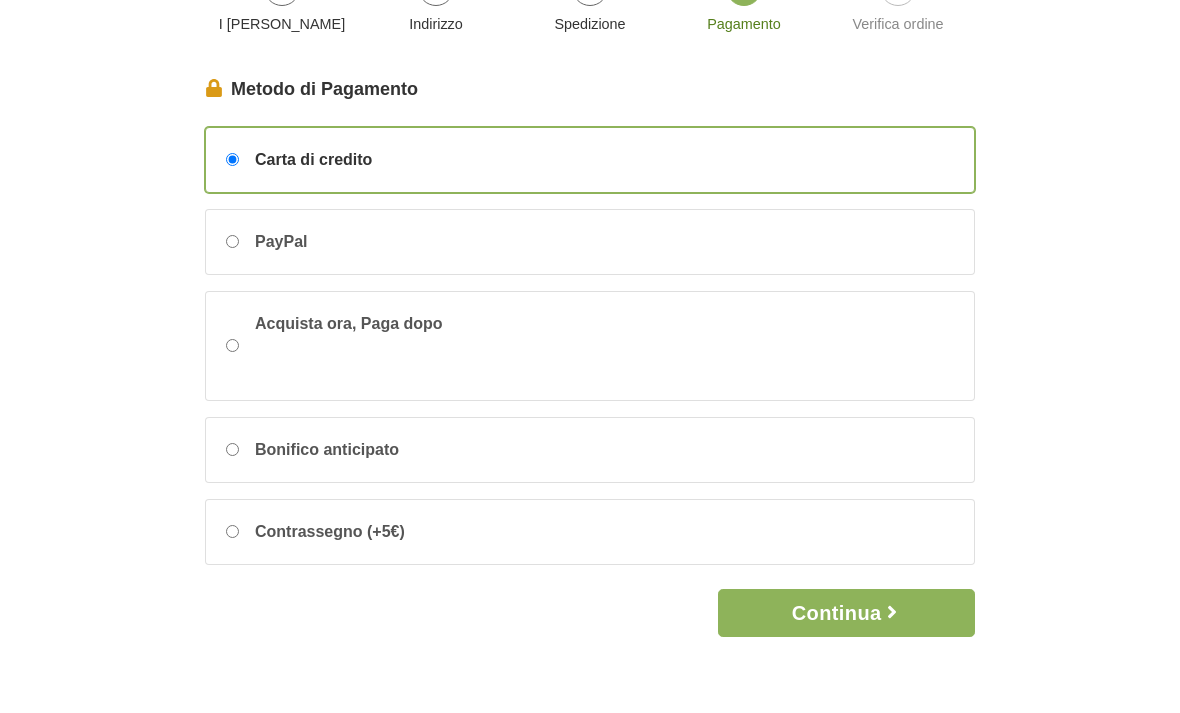 scroll, scrollTop: 139, scrollLeft: 0, axis: vertical 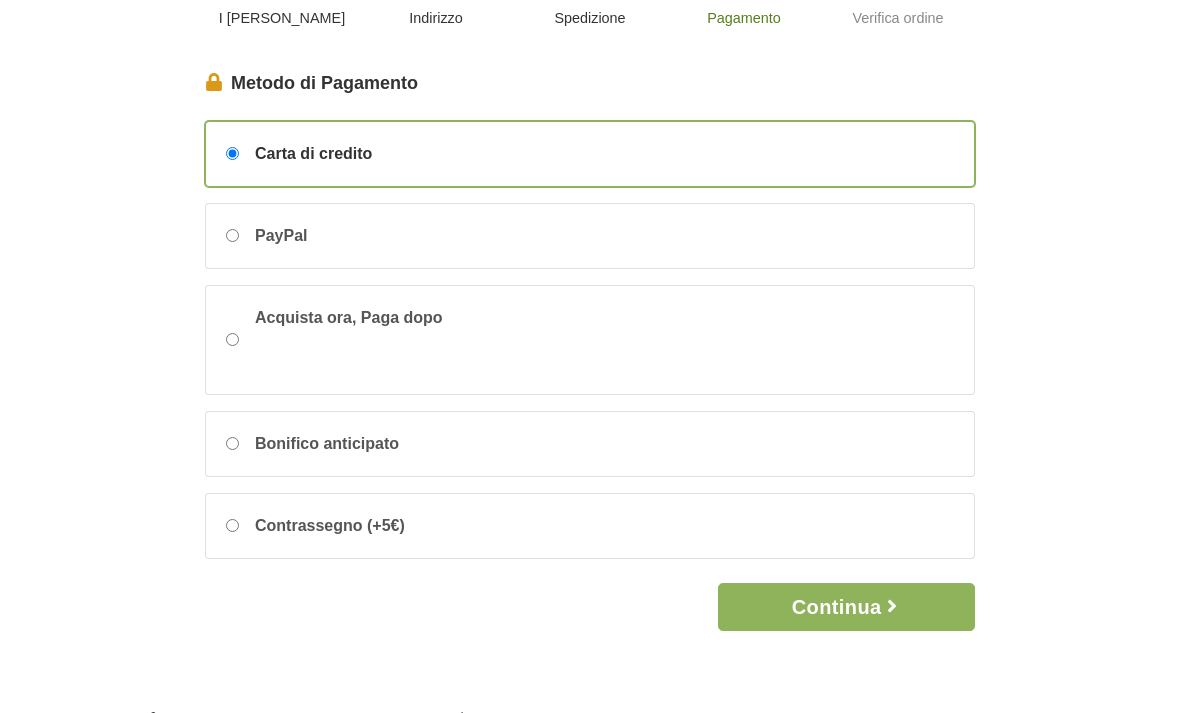 click 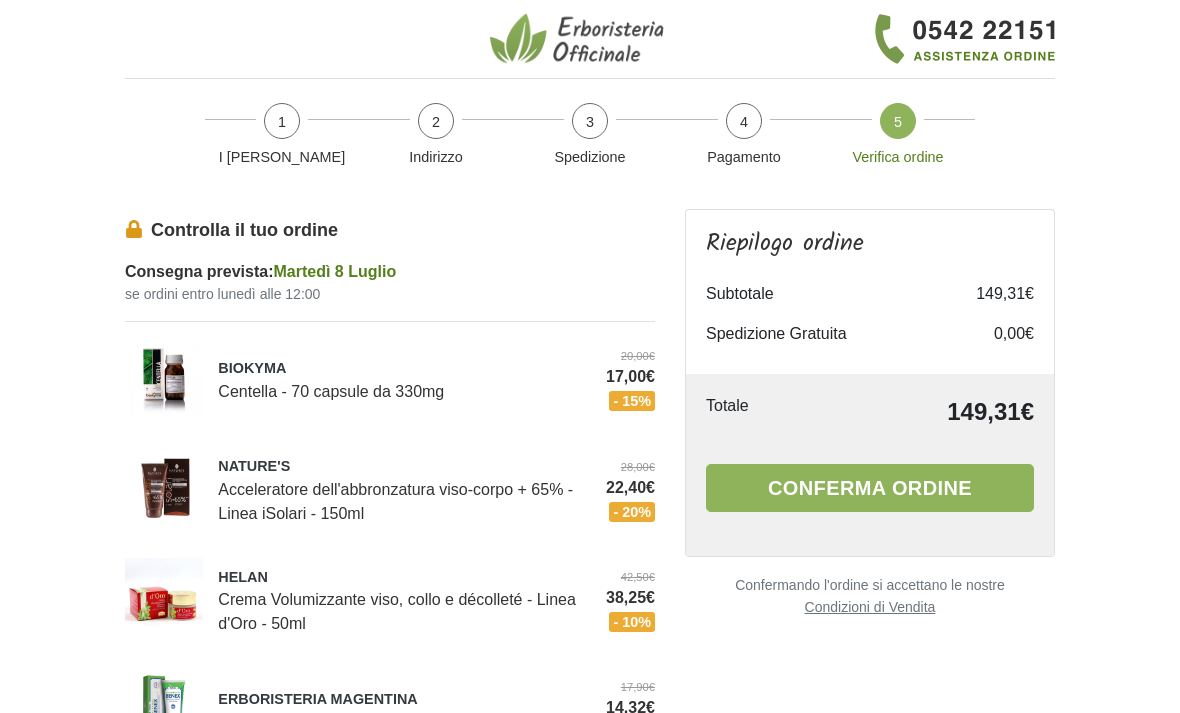 click on "Conferma ordine" at bounding box center [870, 488] 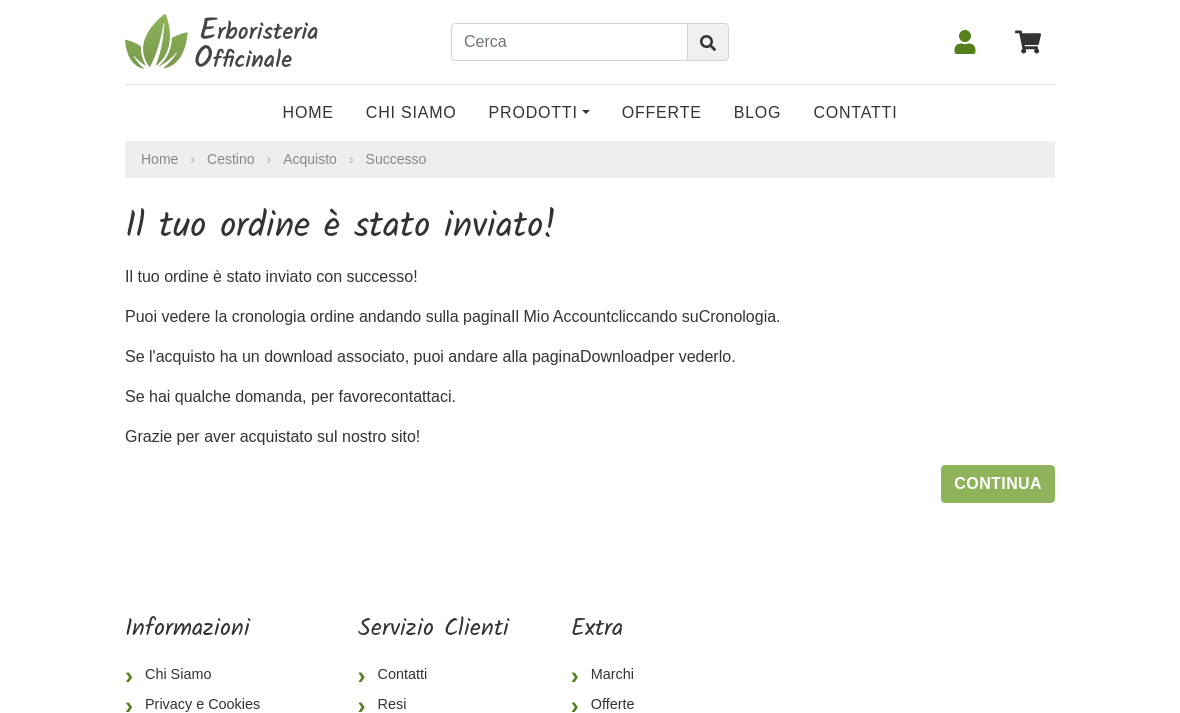 scroll, scrollTop: 0, scrollLeft: 0, axis: both 